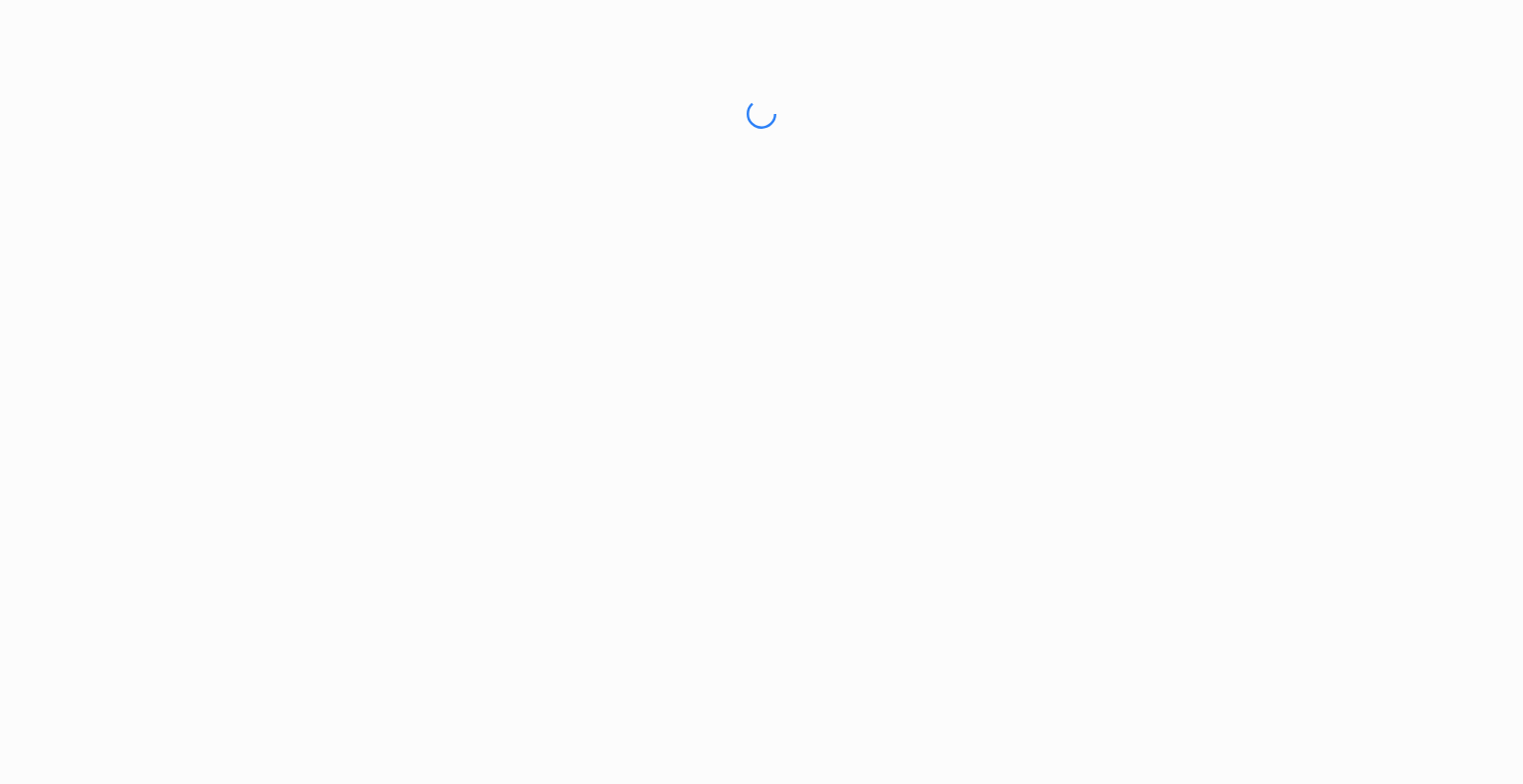scroll, scrollTop: 0, scrollLeft: 0, axis: both 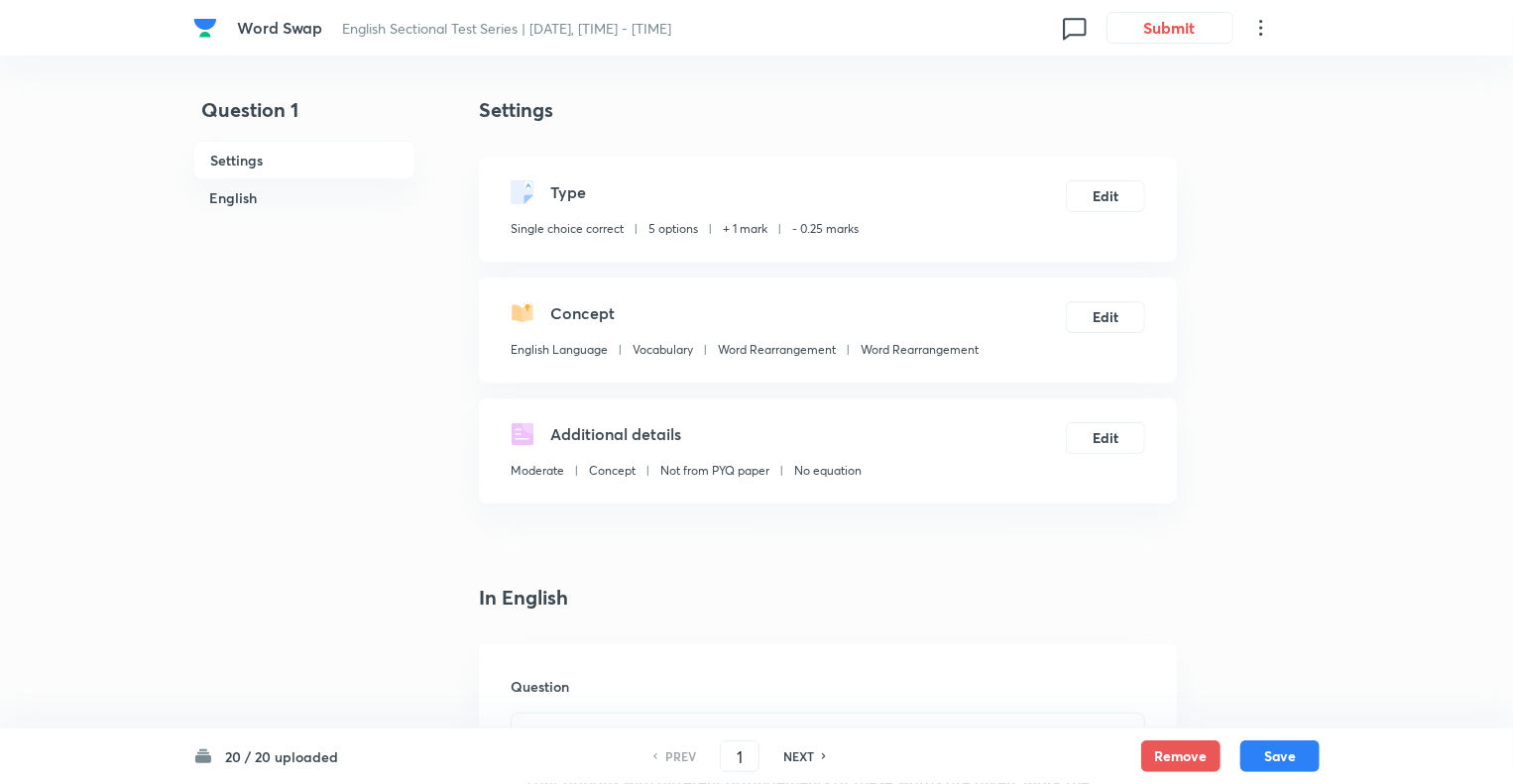 checkbox on "true" 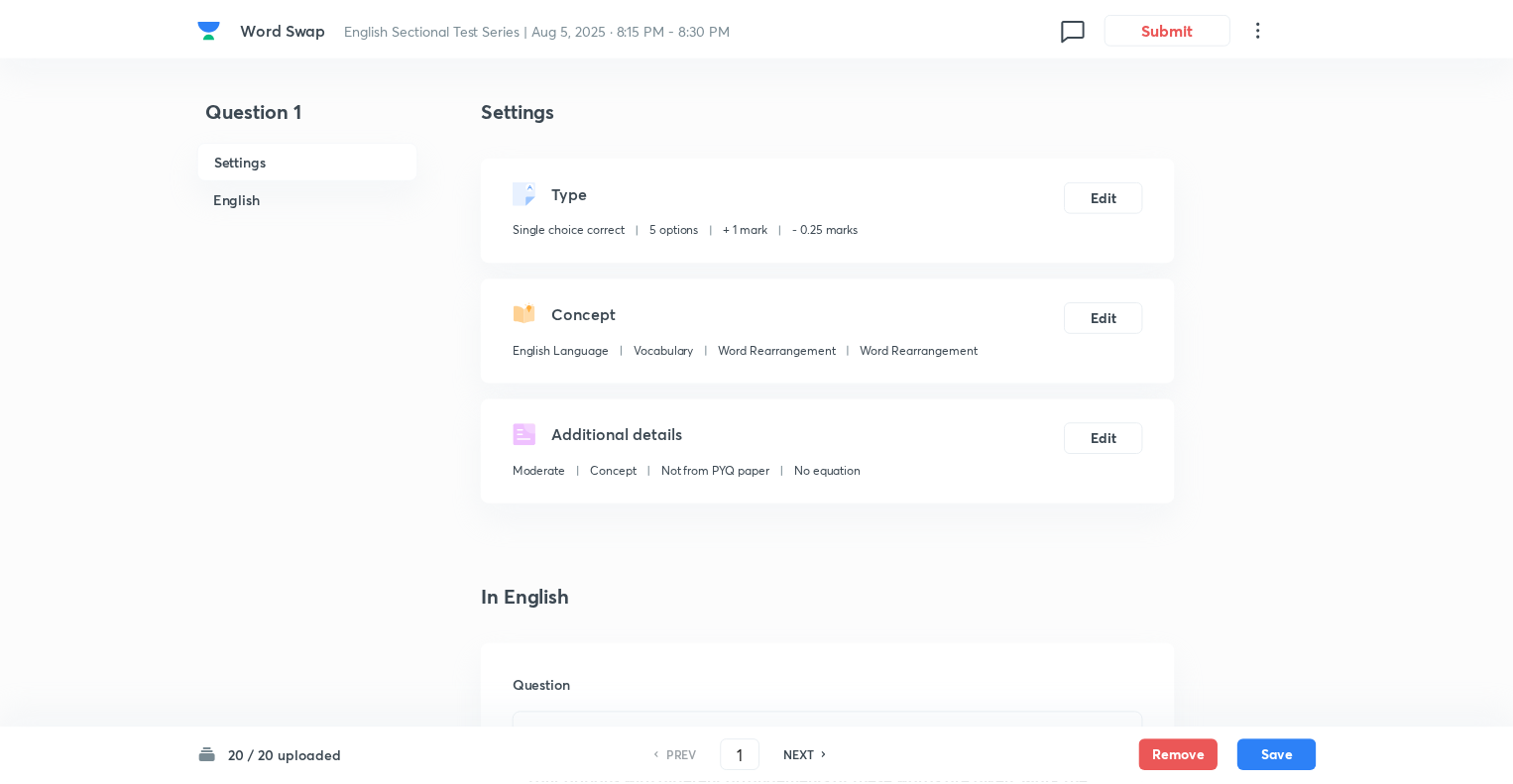 scroll, scrollTop: 0, scrollLeft: 0, axis: both 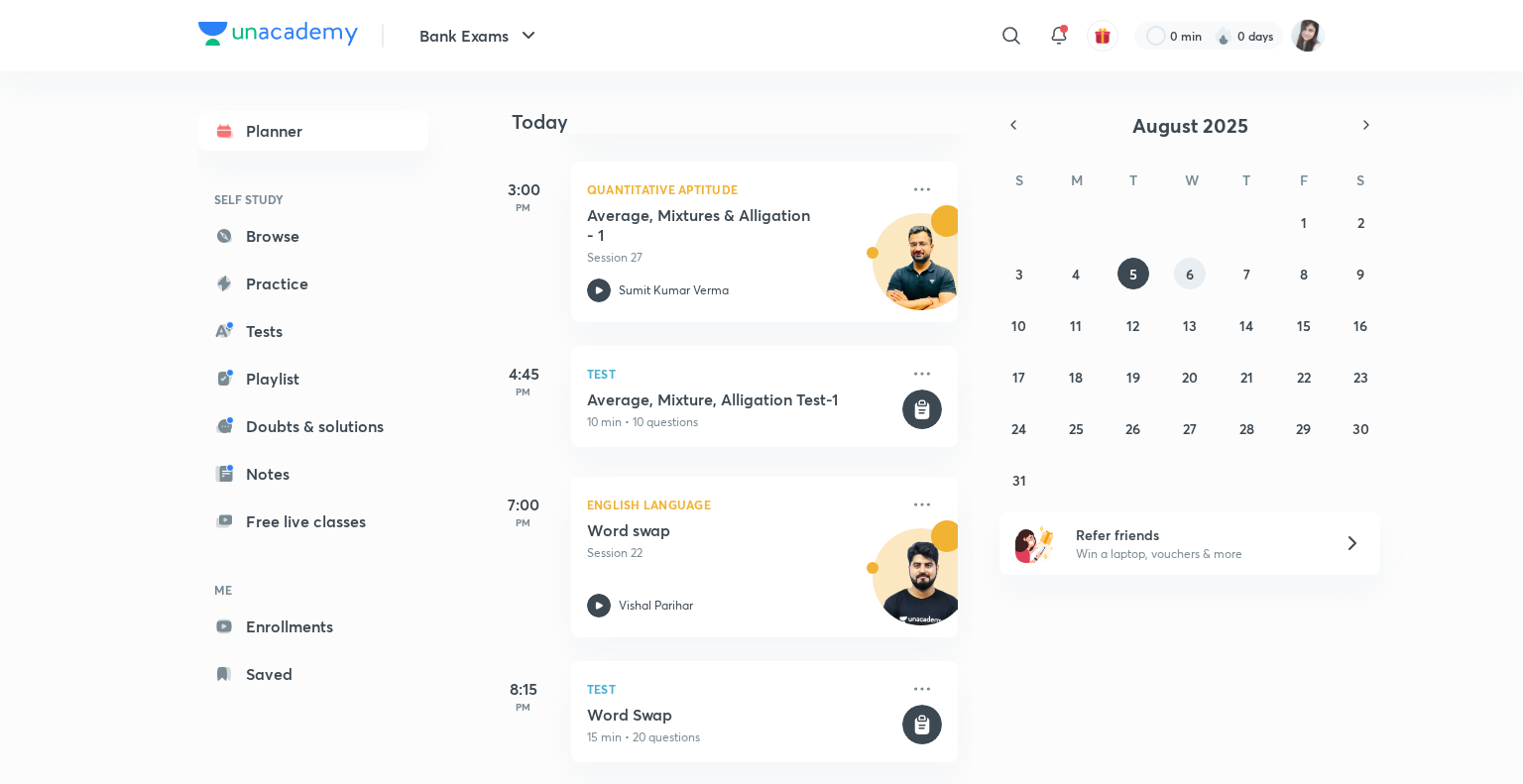 click on "6" at bounding box center (1190, 274) 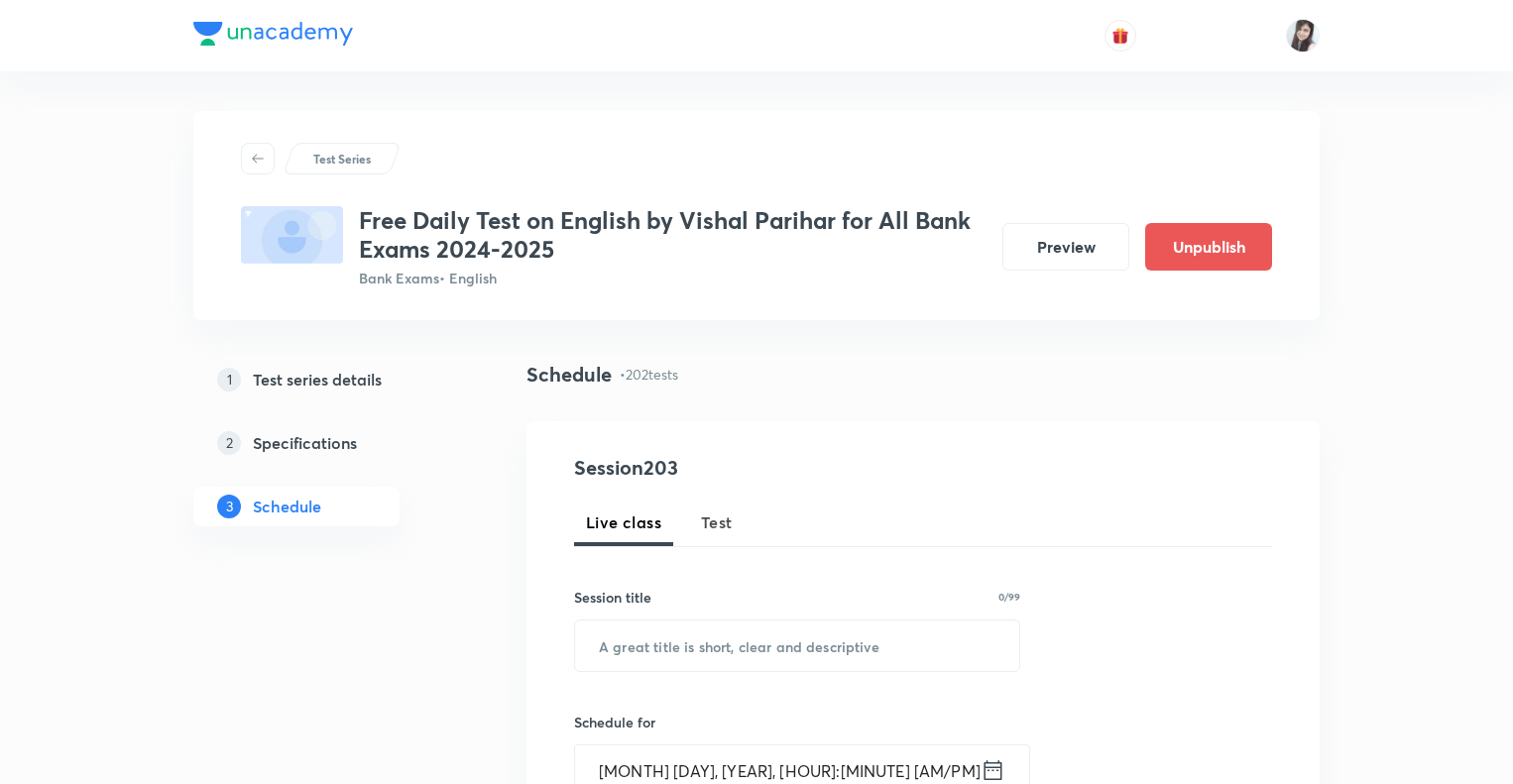 scroll, scrollTop: 39487, scrollLeft: 0, axis: vertical 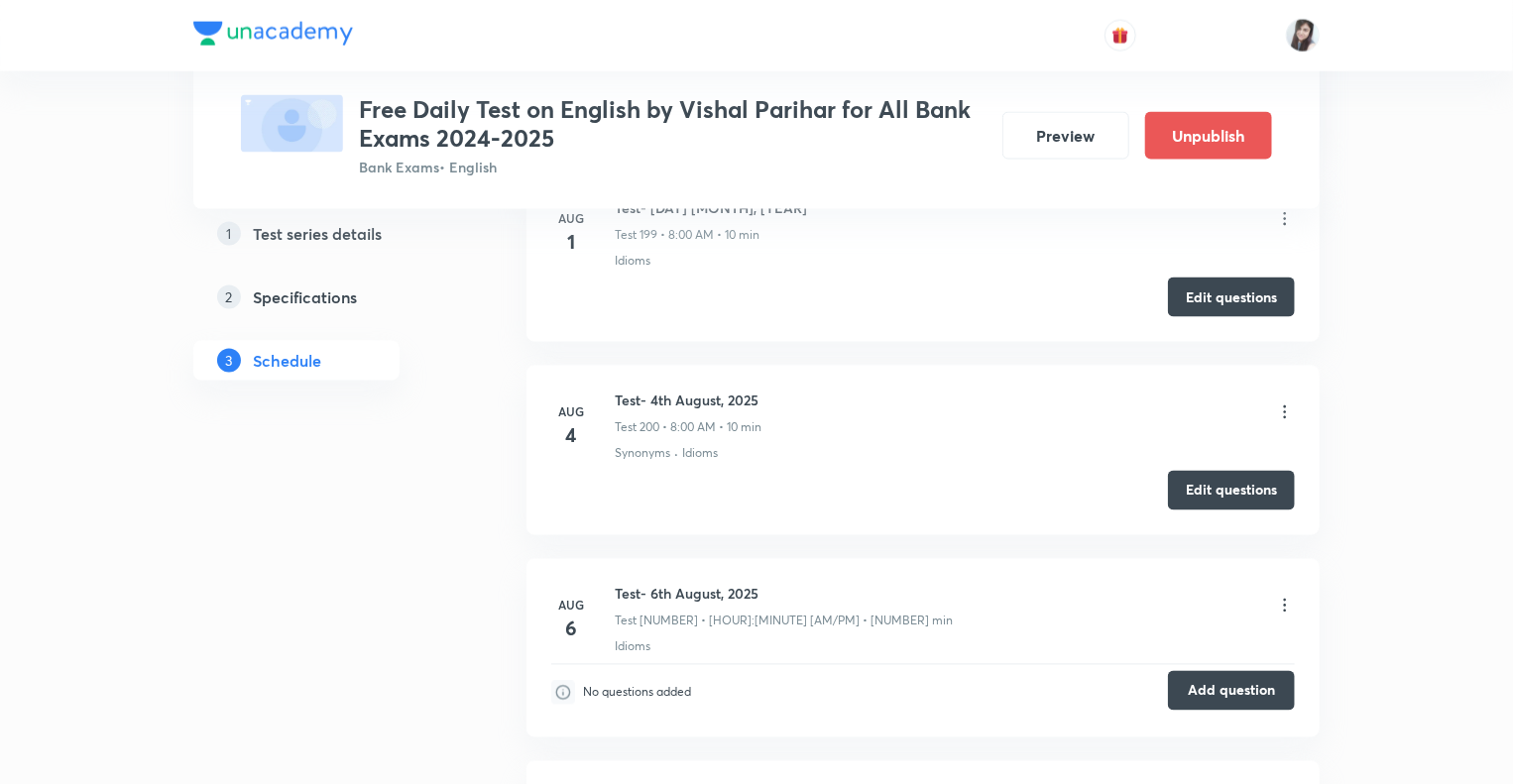 click on "Add question" at bounding box center (1231, 691) 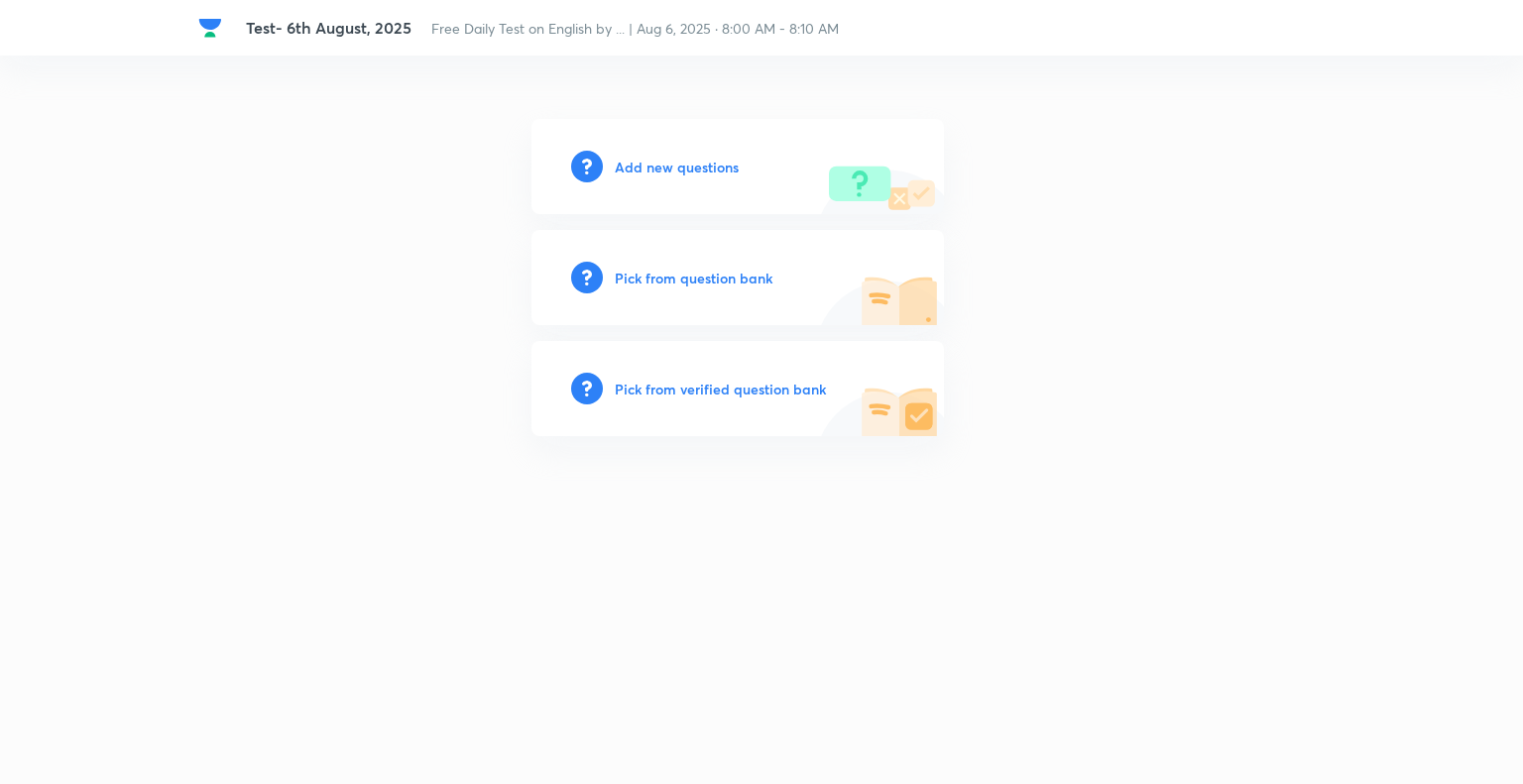 scroll, scrollTop: 0, scrollLeft: 0, axis: both 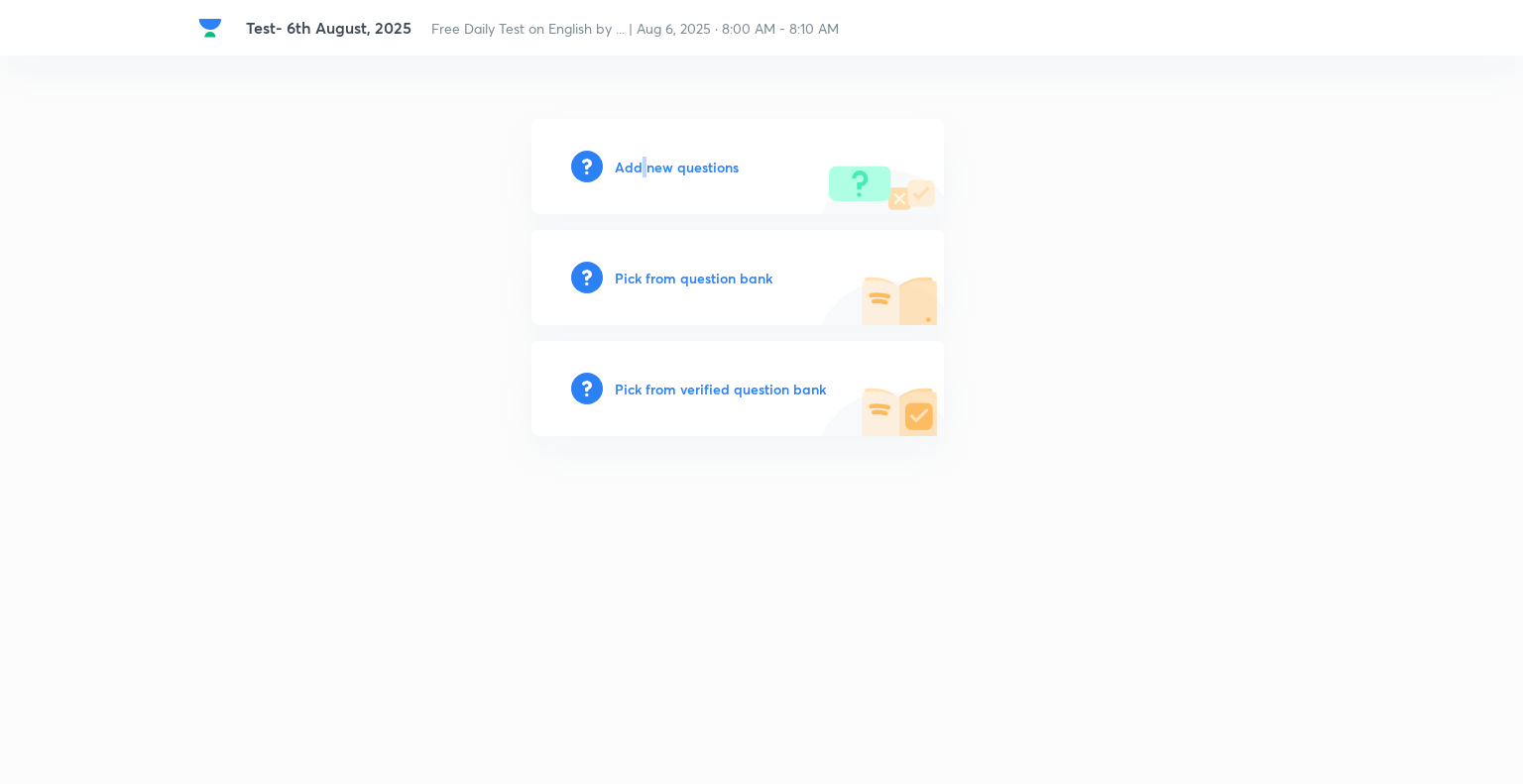 click on "Add new questions" at bounding box center (676, 167) 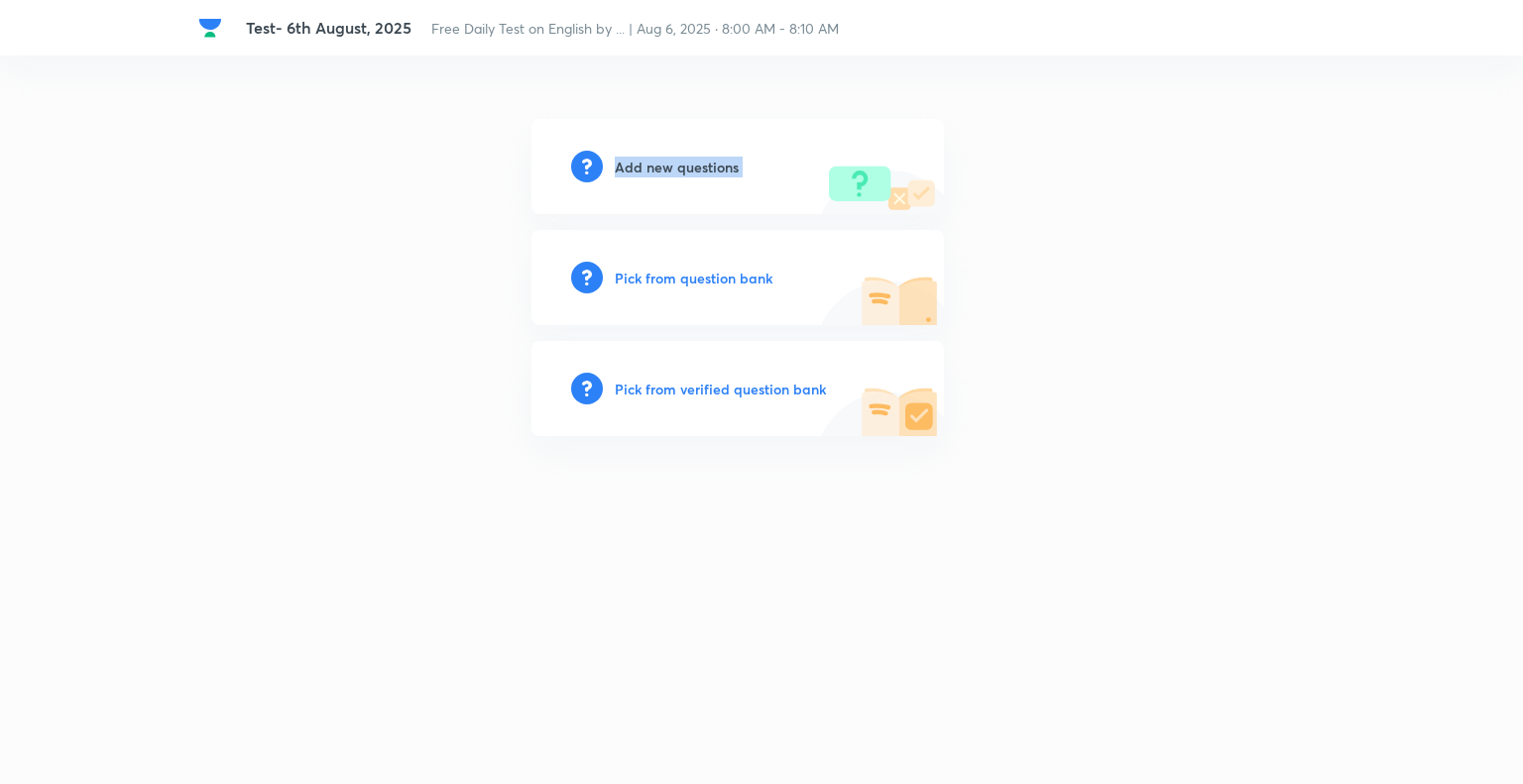 click on "Add new questions" at bounding box center [676, 167] 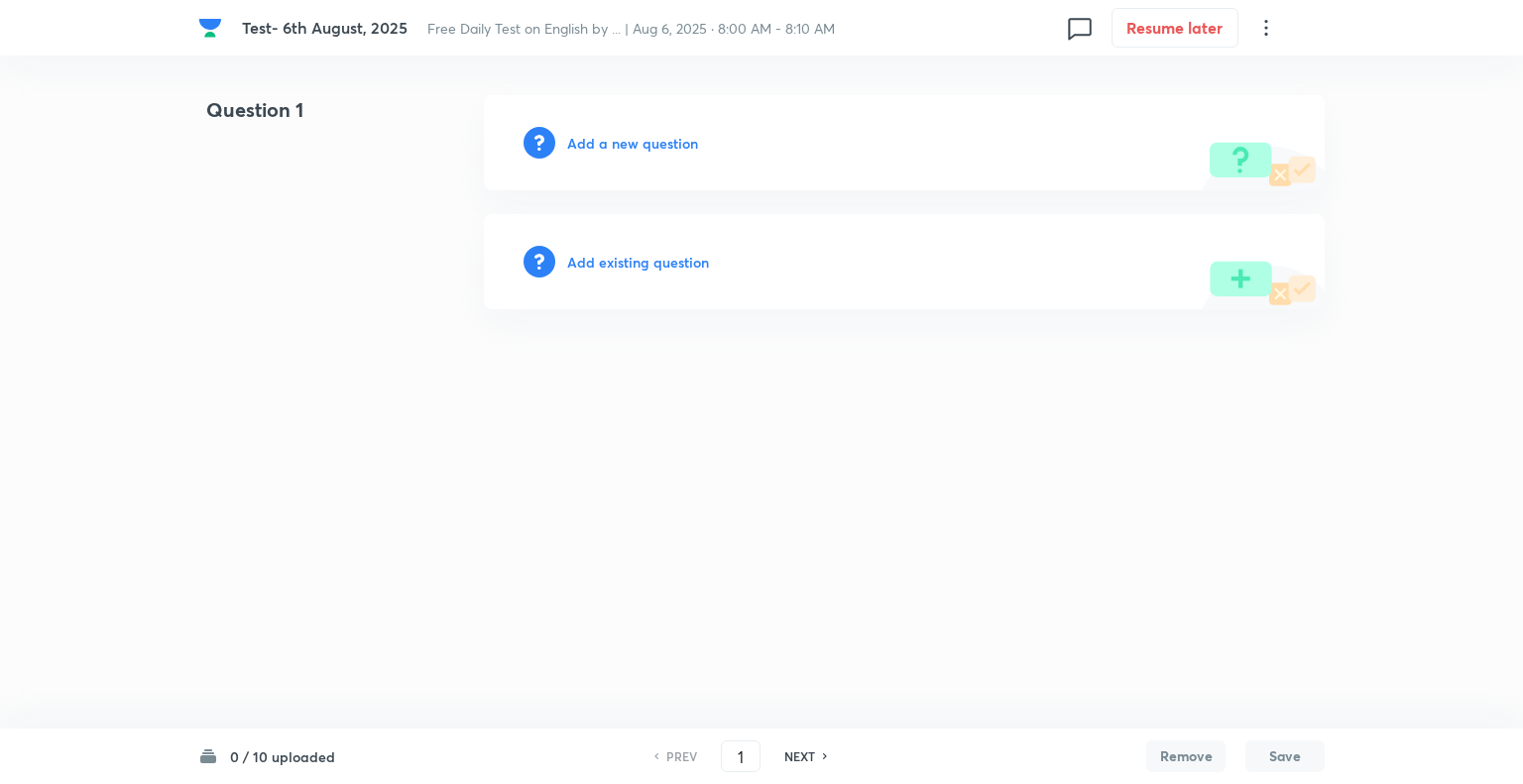 click on "Add a new question" at bounding box center [633, 143] 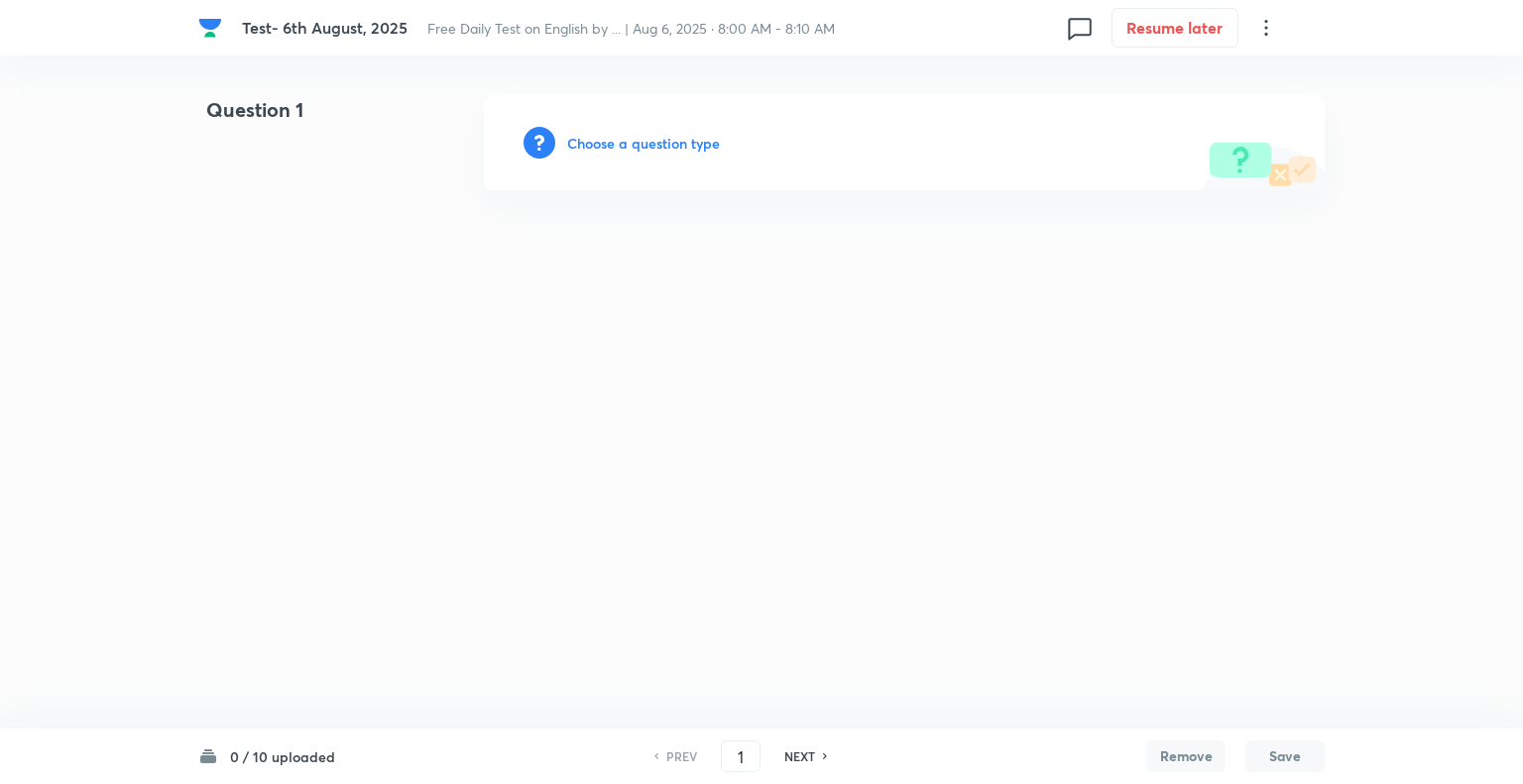 click on "Choose a question type" at bounding box center [644, 143] 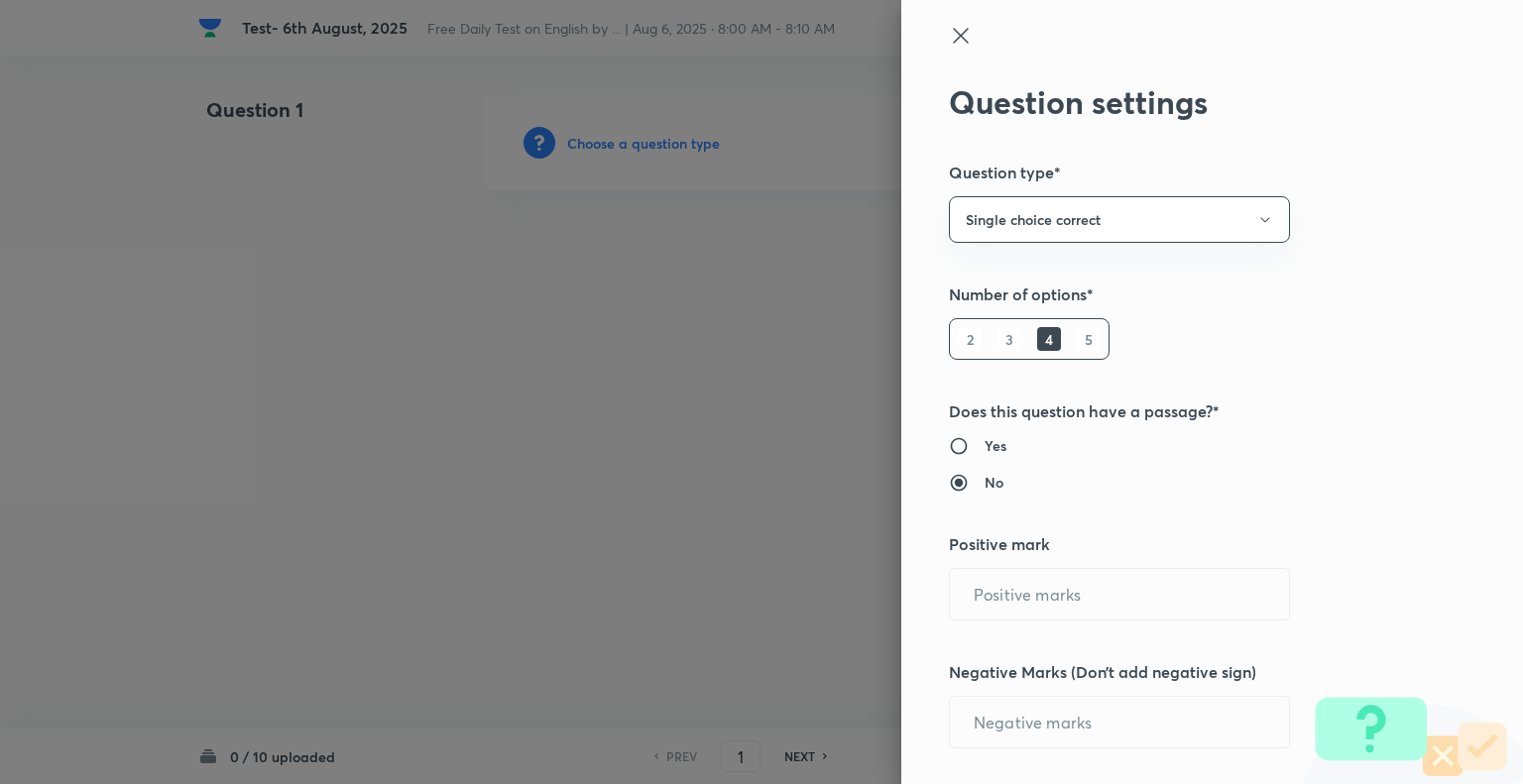 type on "1" 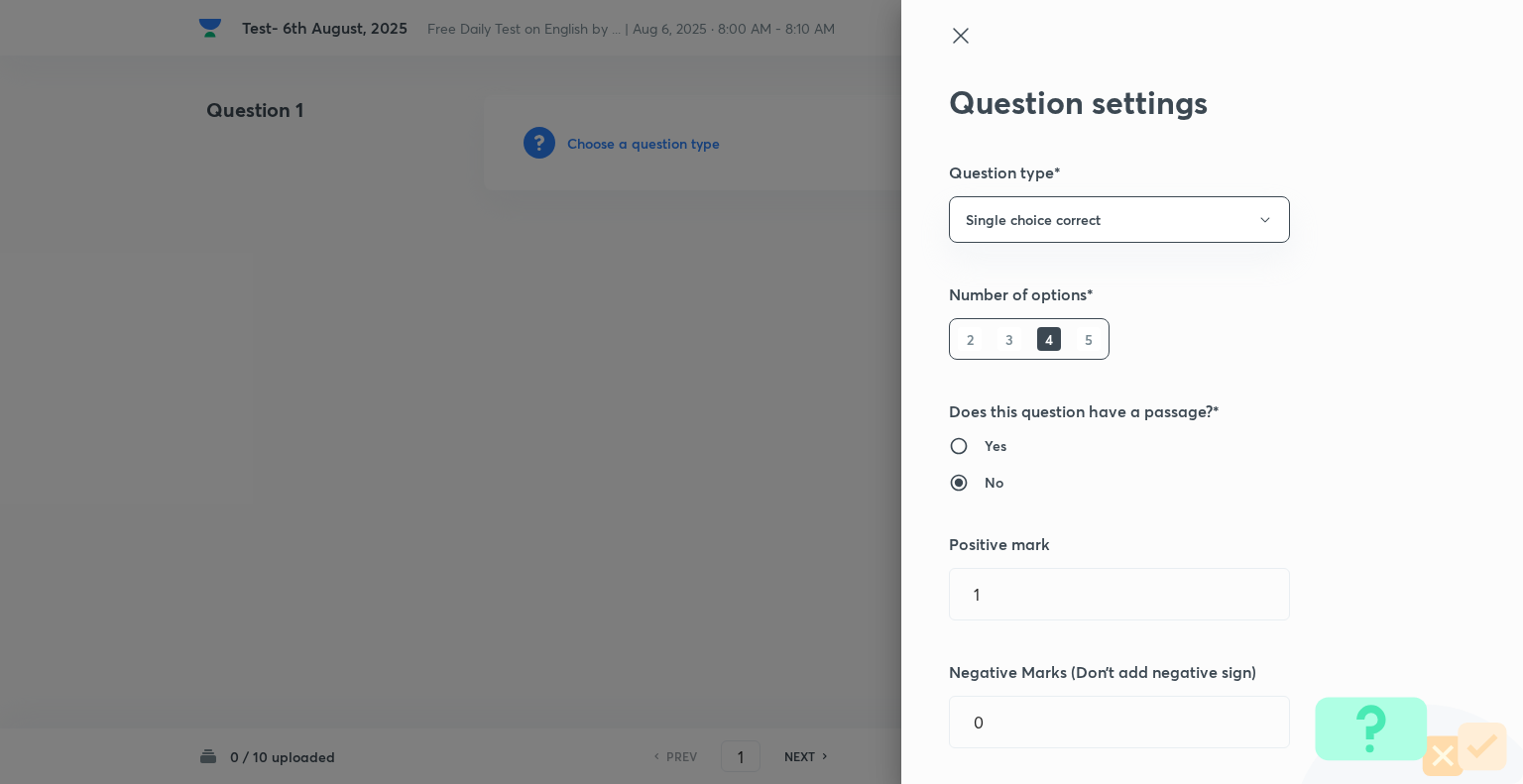 click on "5" at bounding box center [1089, 339] 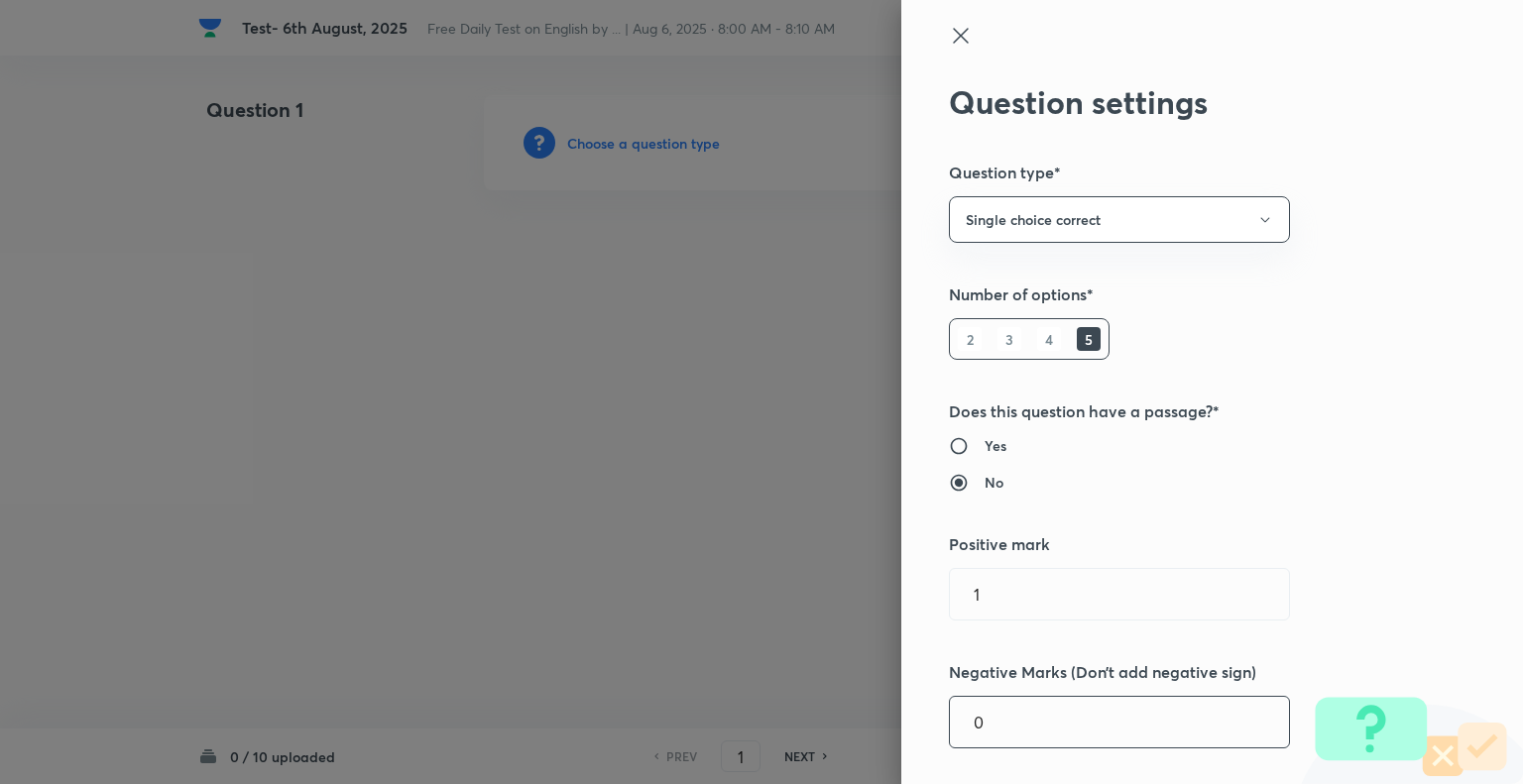 click on "0" at bounding box center (1119, 722) 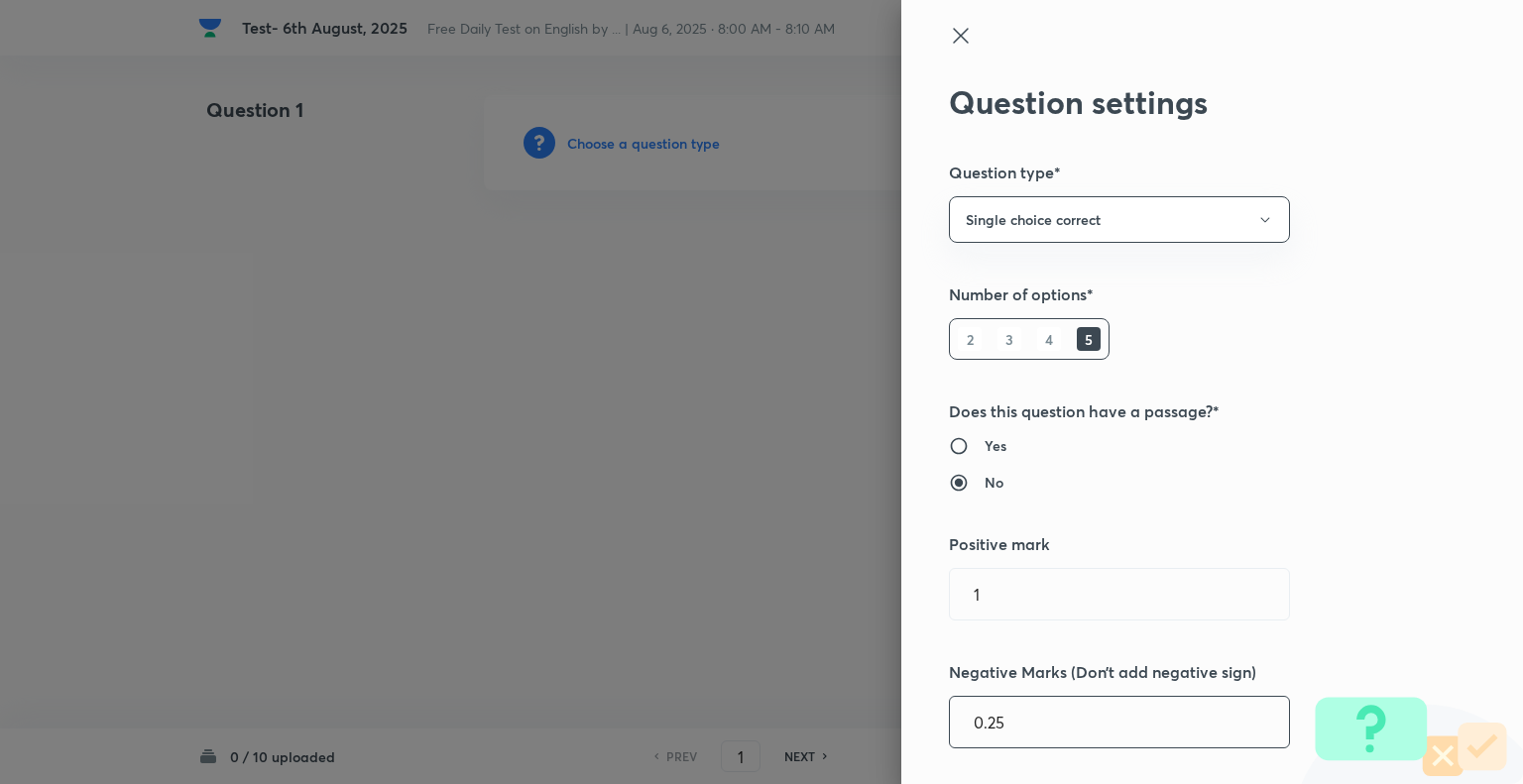 type on "0.25" 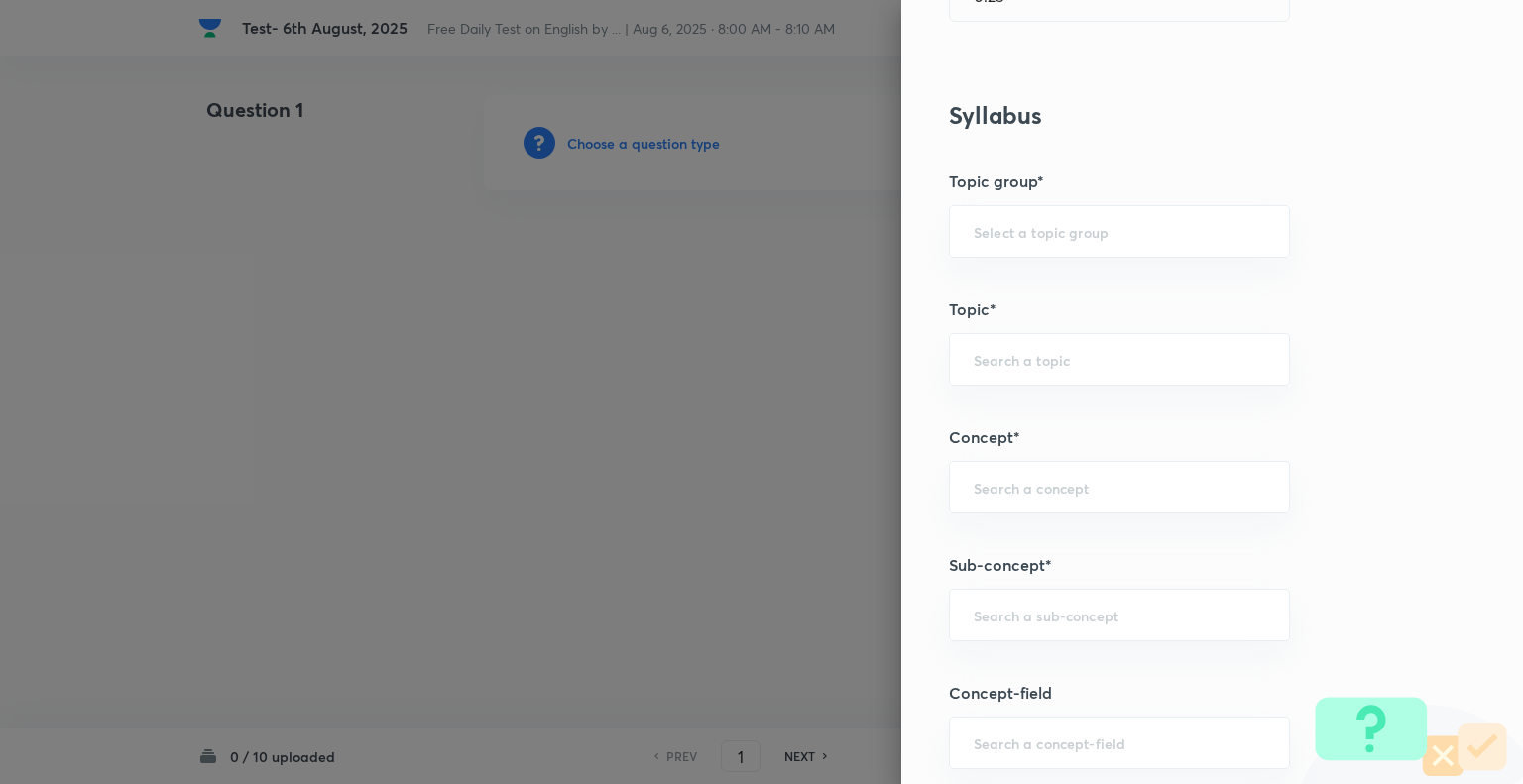 scroll, scrollTop: 733, scrollLeft: 0, axis: vertical 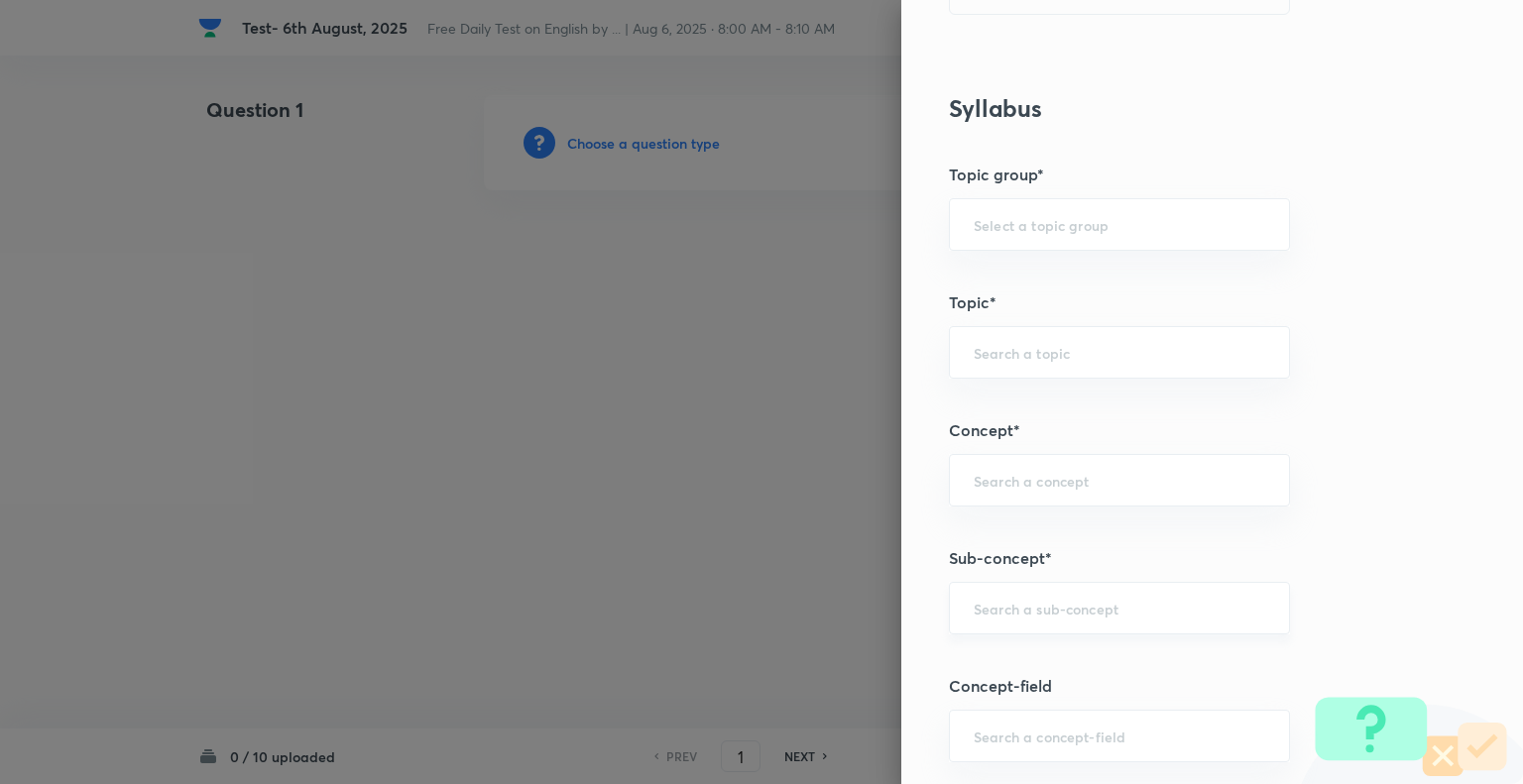 click on "​" at bounding box center (1119, 608) 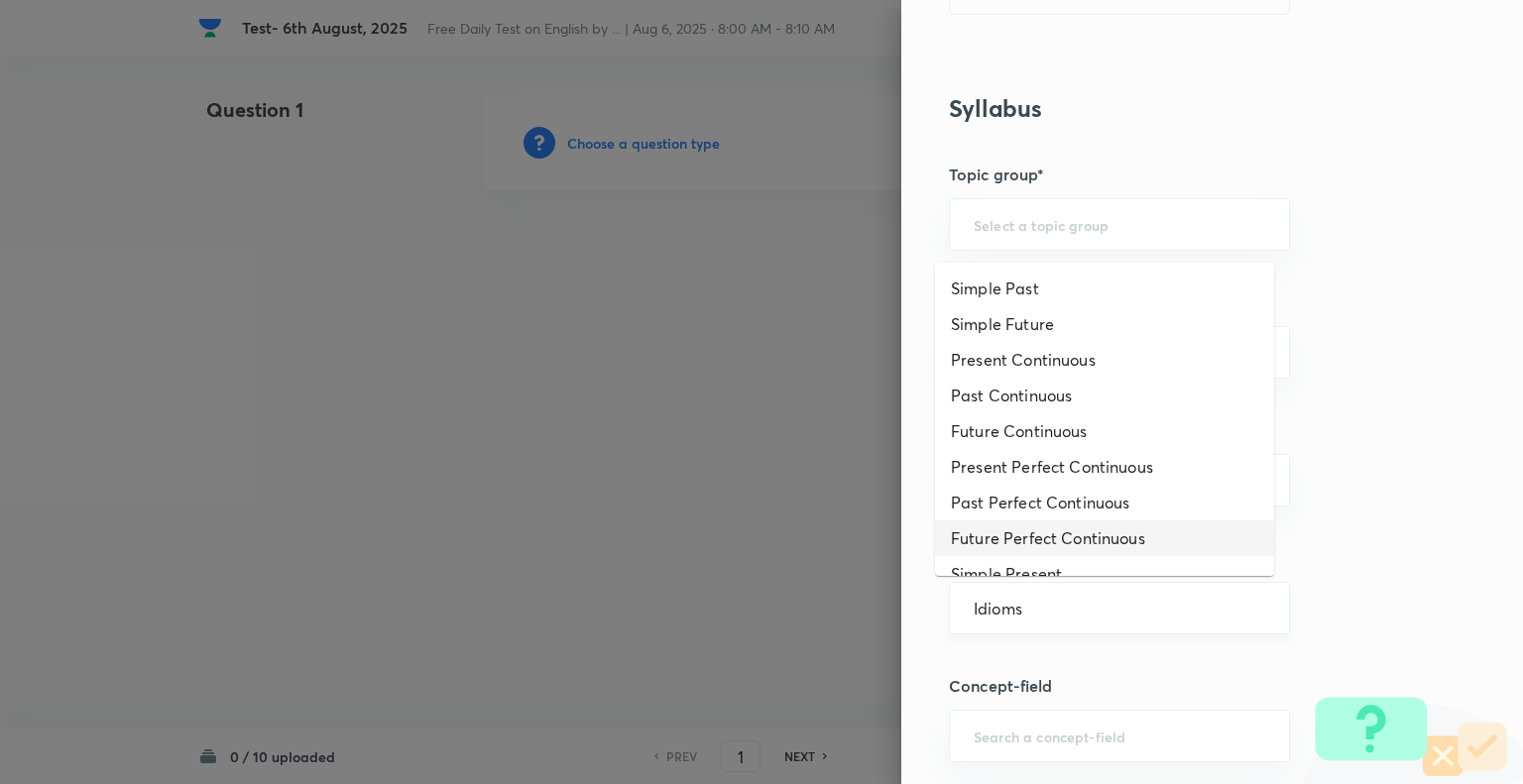 click on "Idioms" at bounding box center [1119, 608] 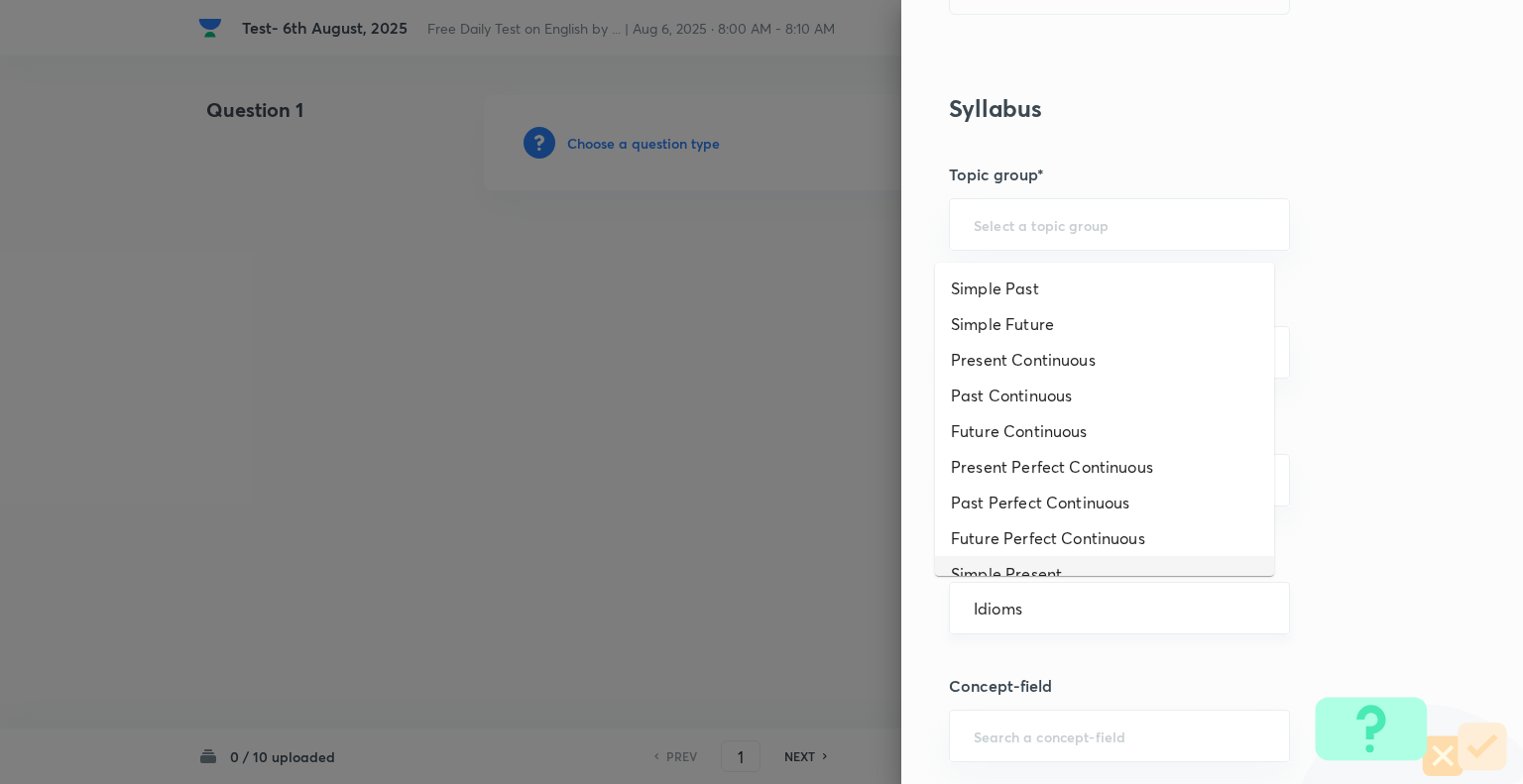 click on "Idioms ​" at bounding box center (1119, 608) 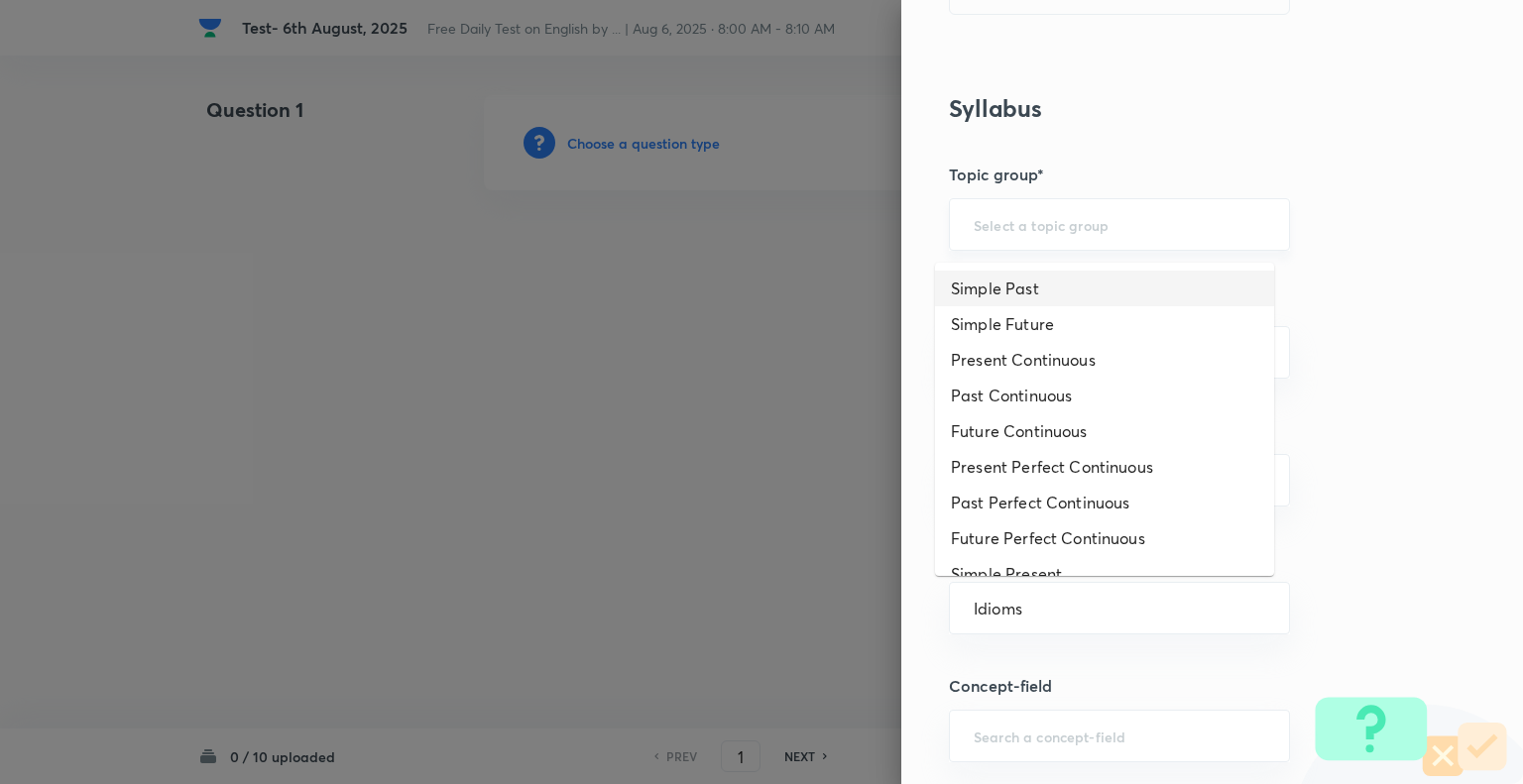 type on "Idioms" 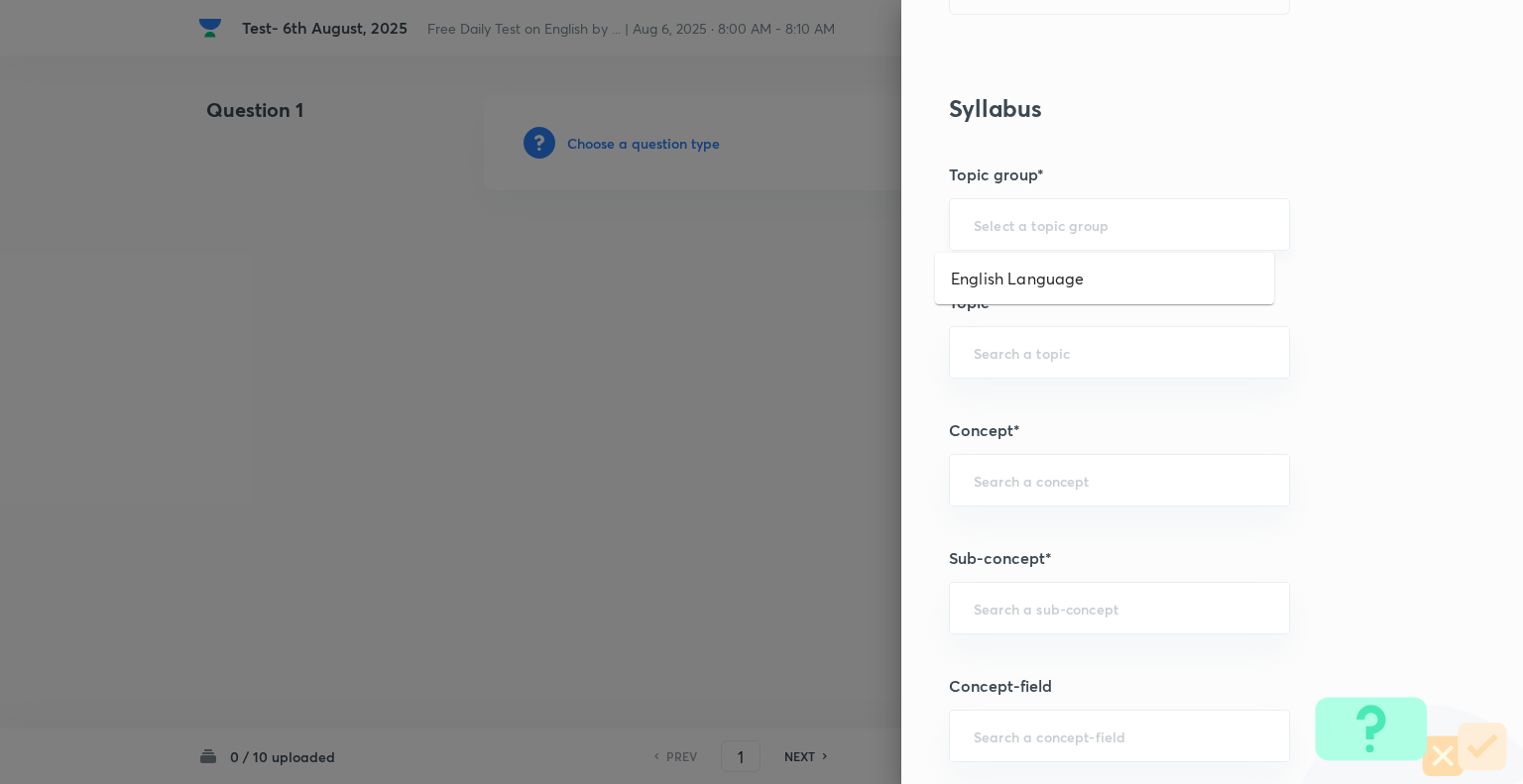 click at bounding box center [1119, 224] 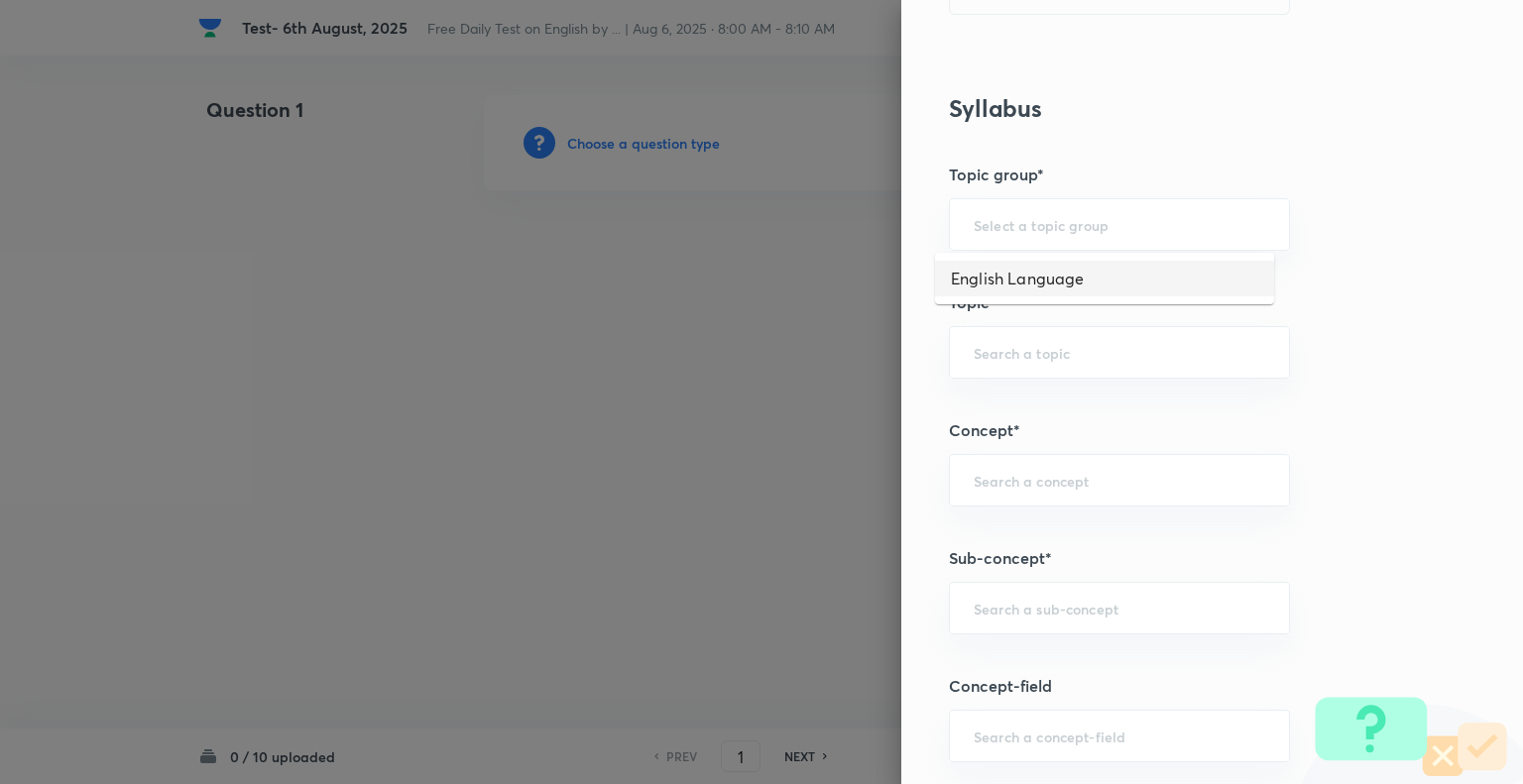 click on "English Language" at bounding box center (1105, 279) 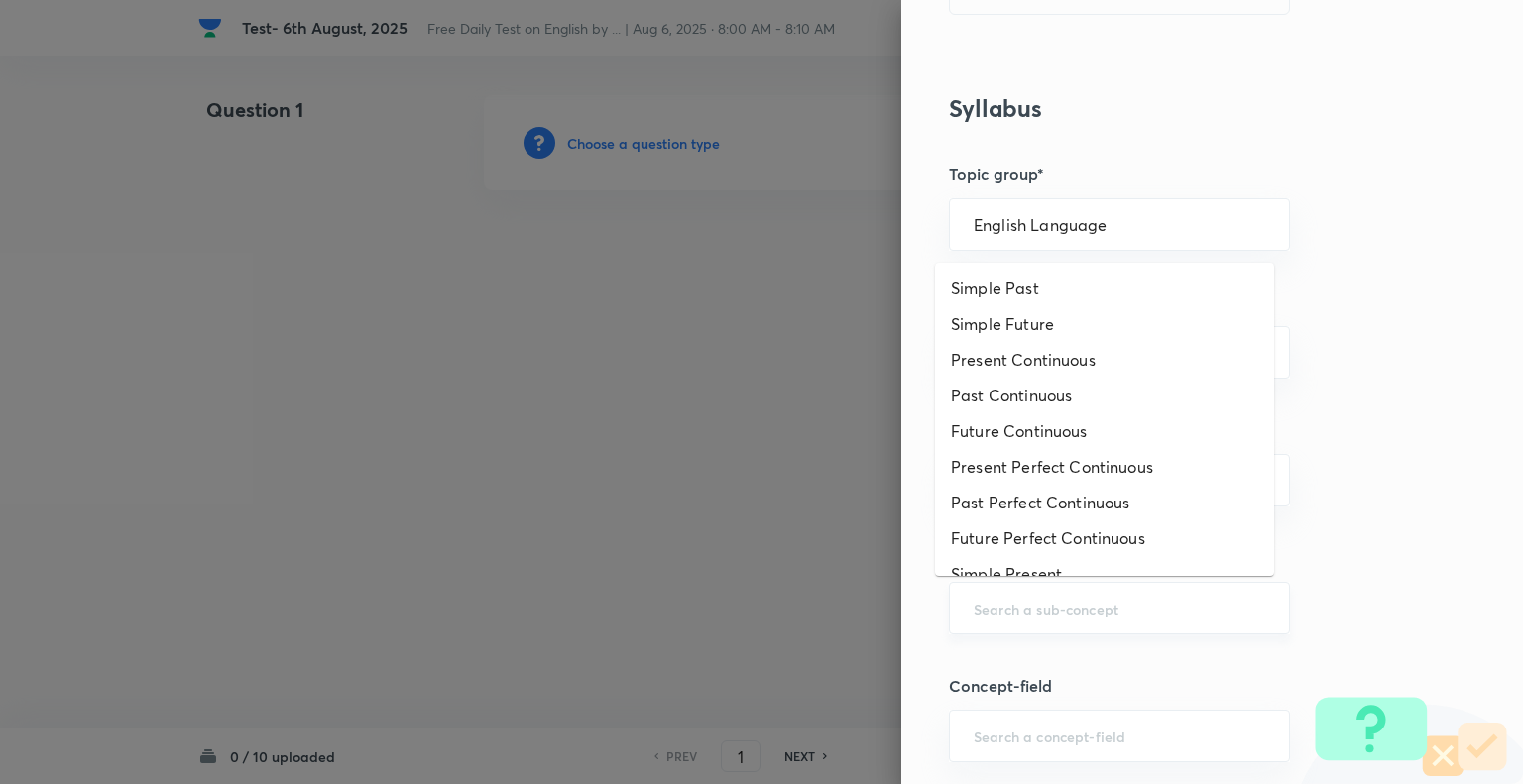 click at bounding box center [1119, 608] 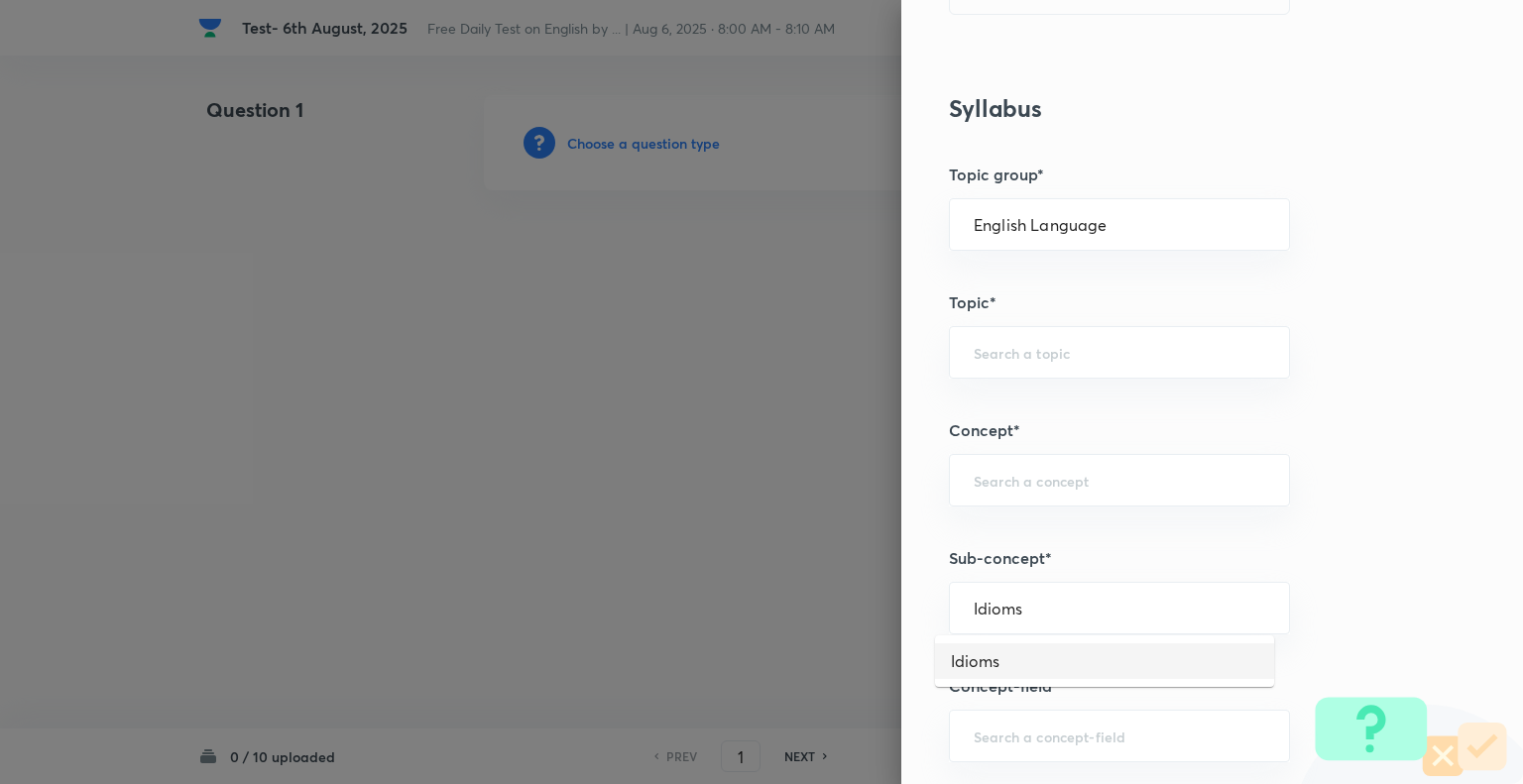 click on "Idioms" at bounding box center [1105, 661] 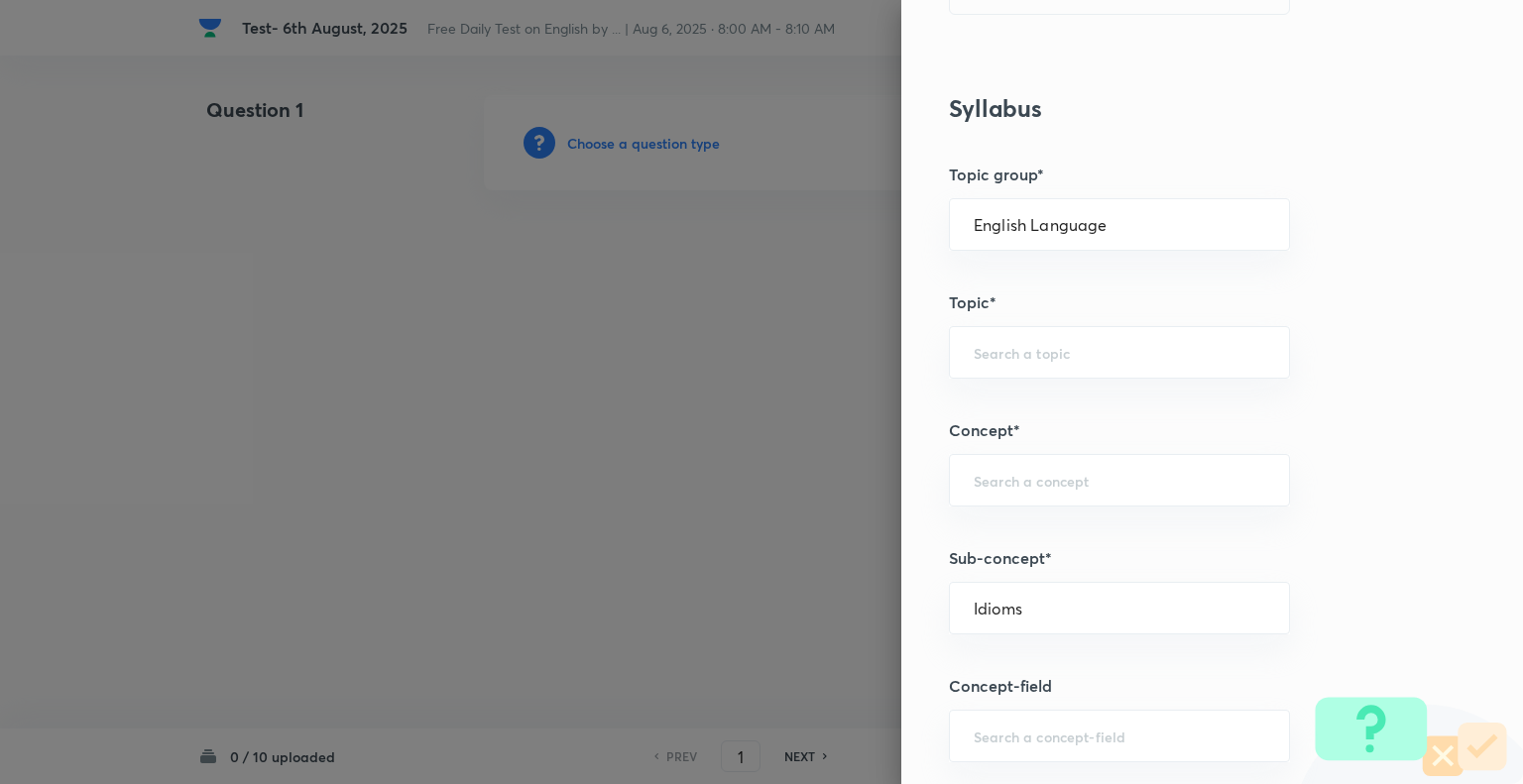 type on "Vocabulary" 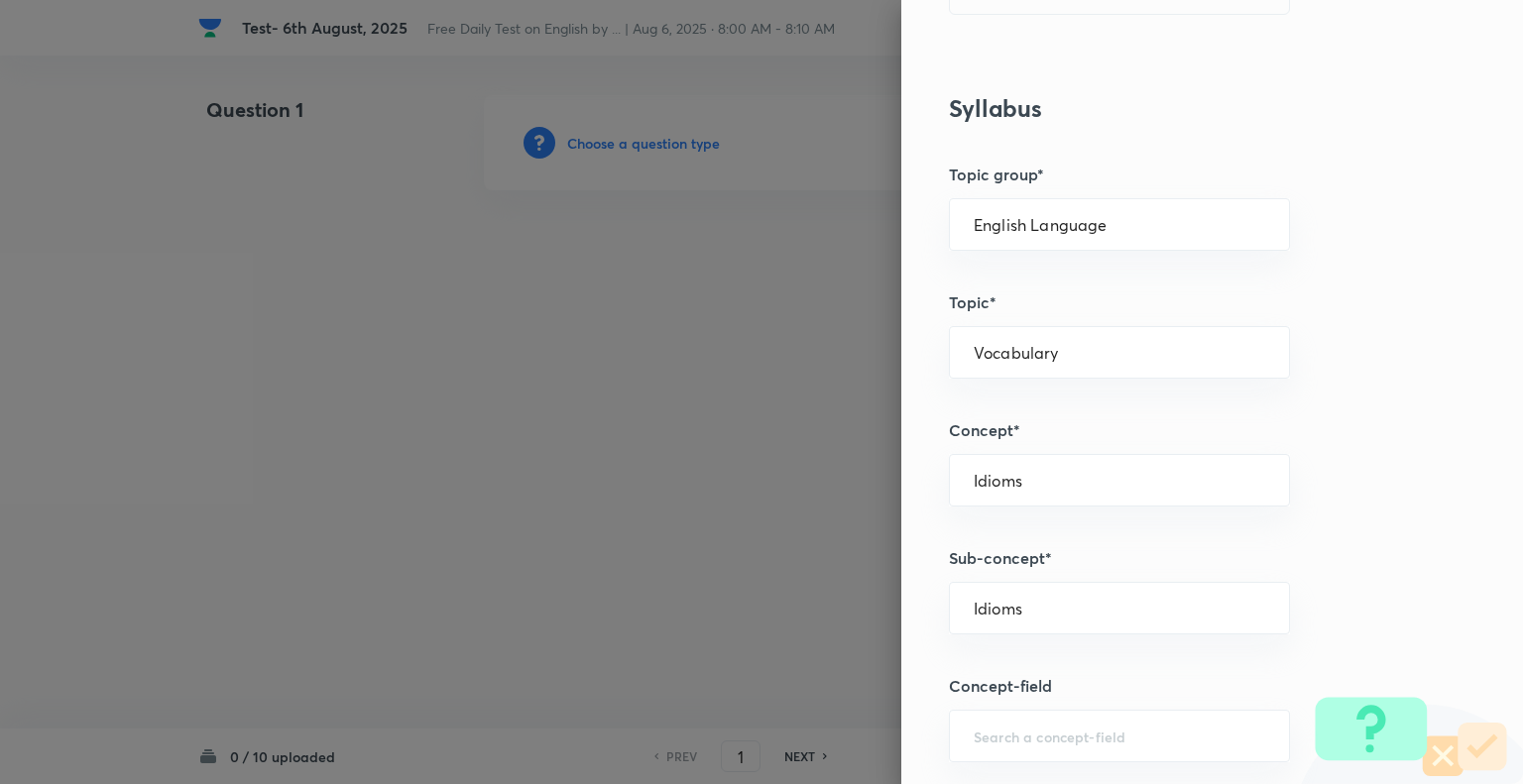 scroll, scrollTop: 1914, scrollLeft: 0, axis: vertical 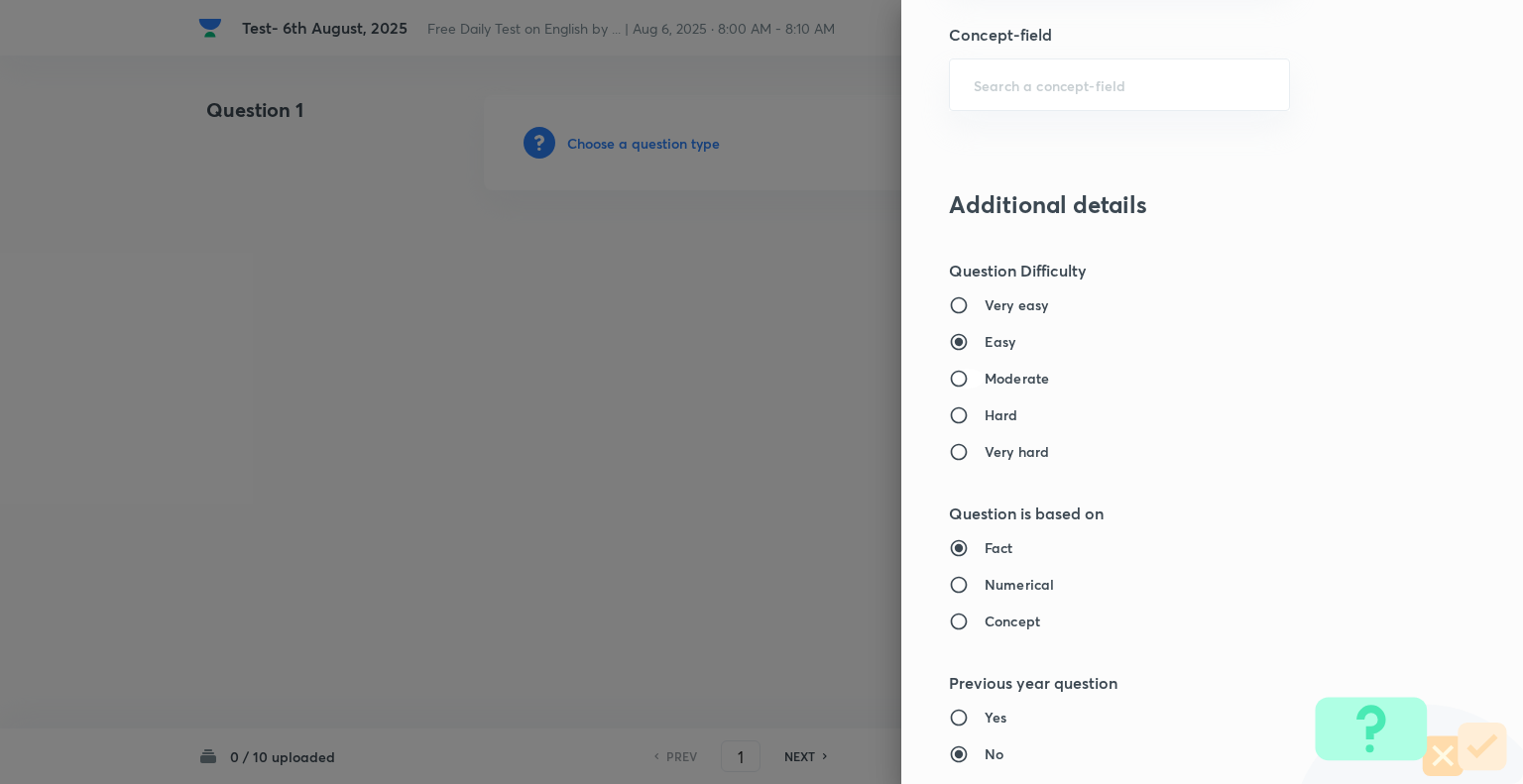 click on "Moderate" at bounding box center [967, 379] 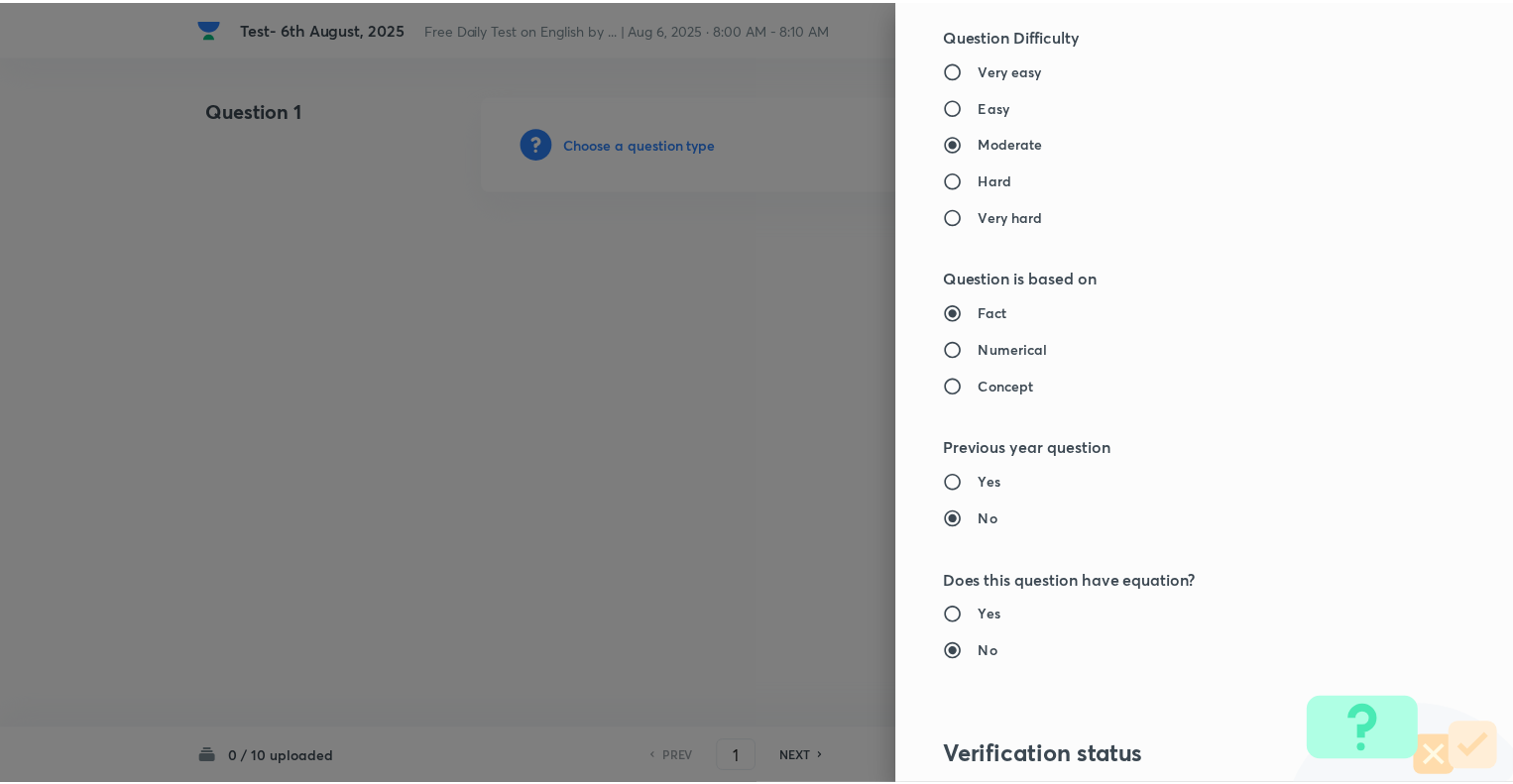scroll, scrollTop: 1914, scrollLeft: 0, axis: vertical 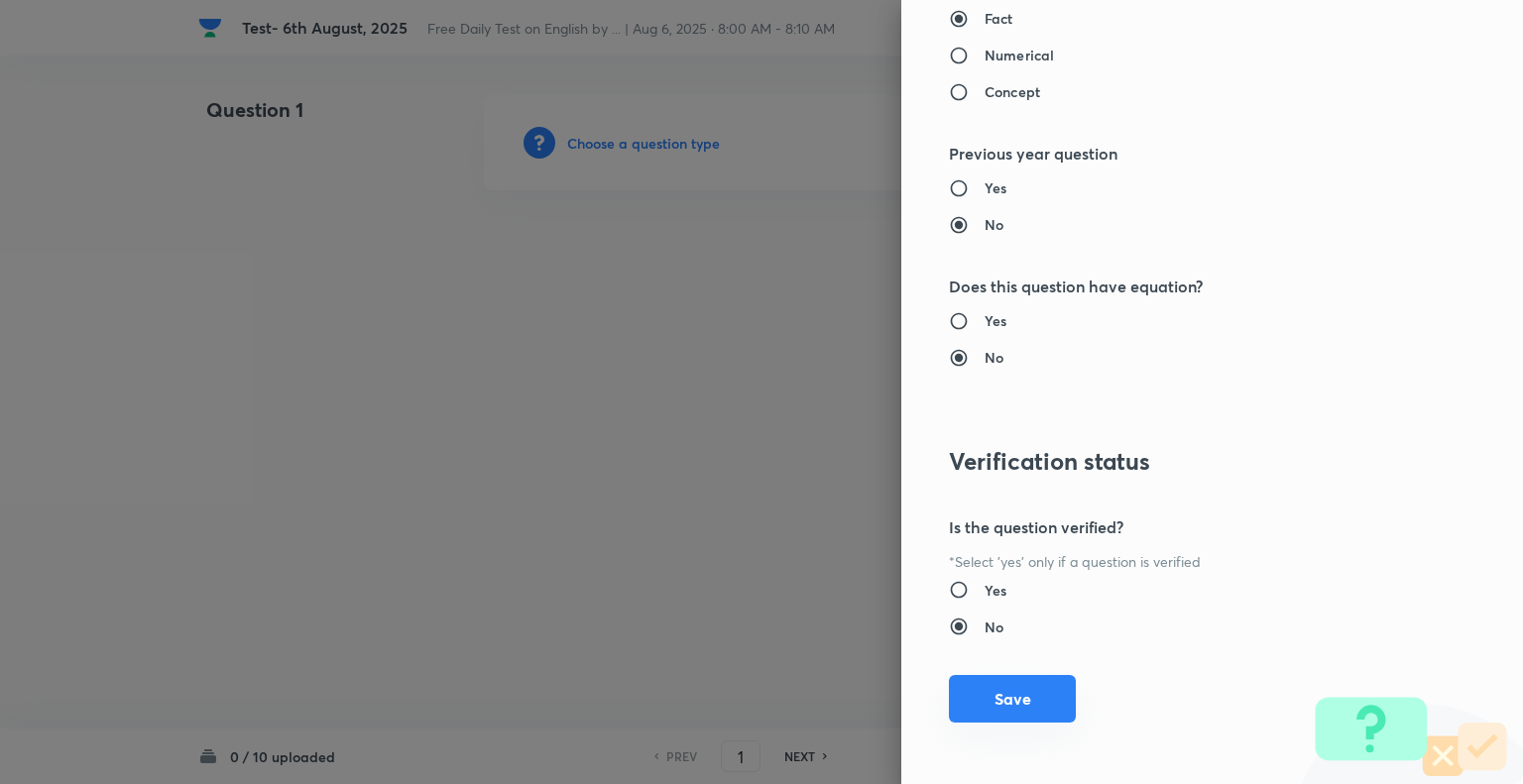 click on "Save" at bounding box center (1012, 699) 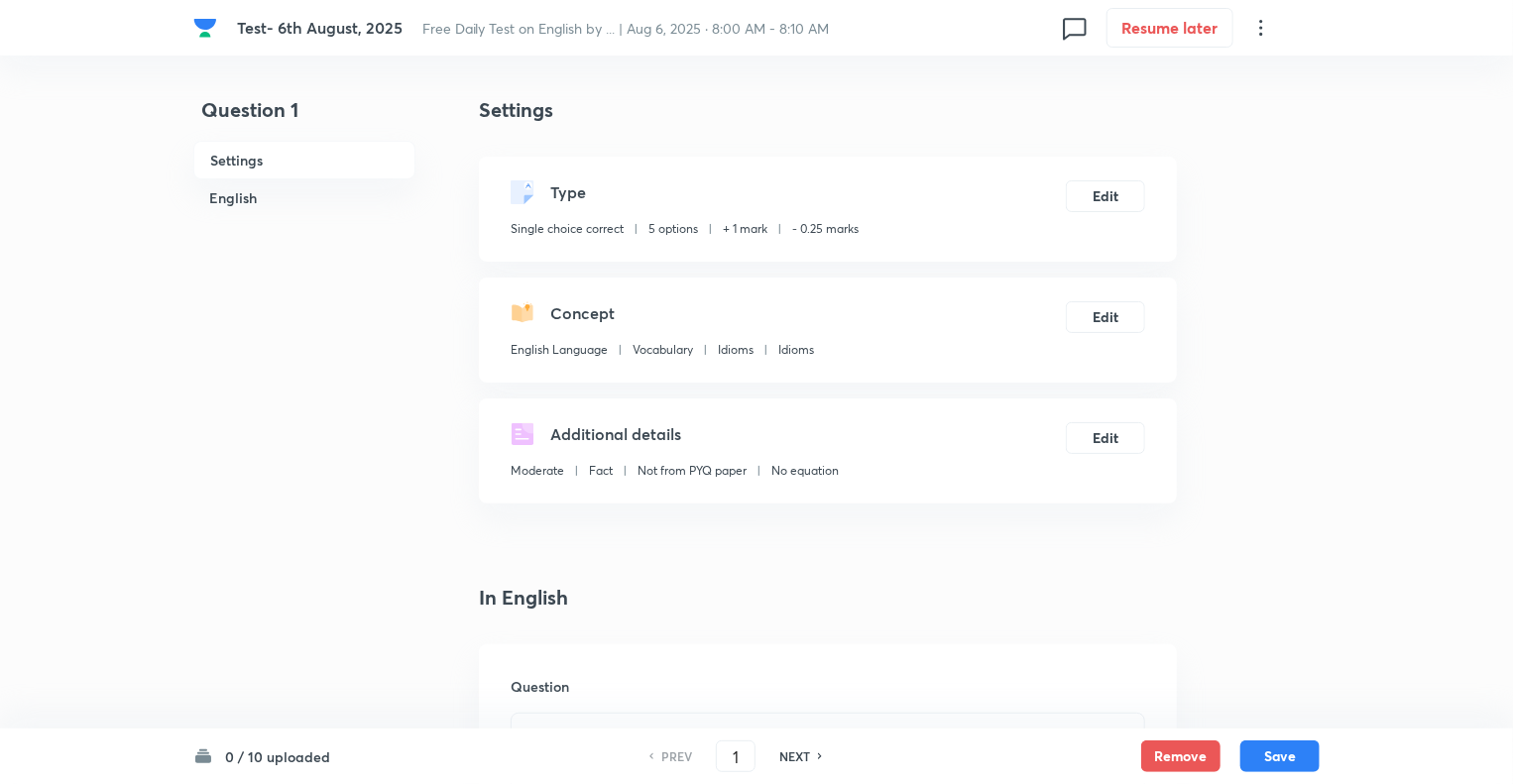 click on "Settings Type Single choice correct 5 options + 1 mark - 0.25 marks Edit Concept English Language Vocabulary Idioms Idioms Edit Additional details Moderate Fact Not from PYQ paper No equation Edit In English Question Option A Mark as correct answer Option B Mark as correct answer Option C Mark as correct answer Option D Mark as correct answer Option E Mark as correct answer Solution" at bounding box center [828, 1453] 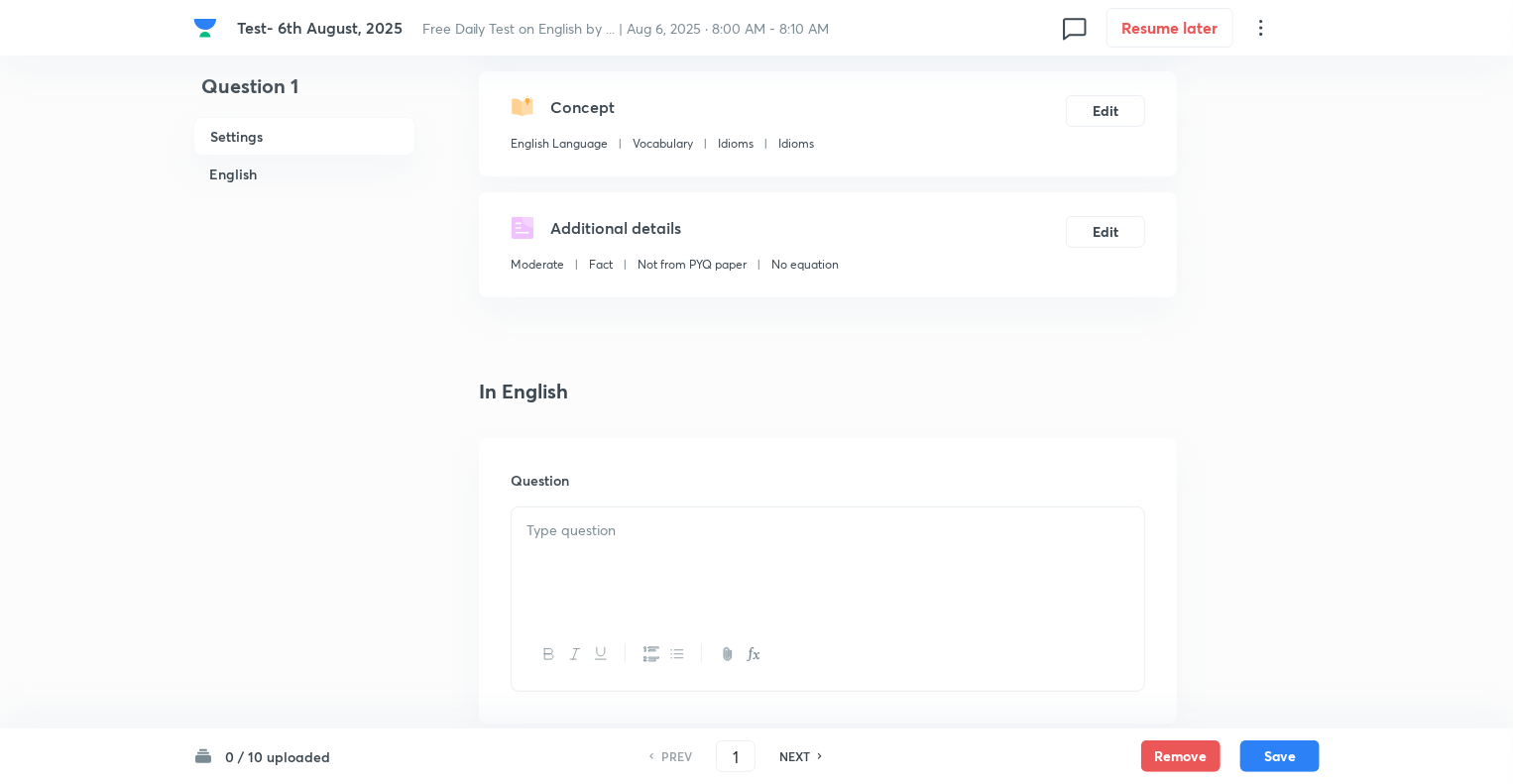 scroll, scrollTop: 396, scrollLeft: 0, axis: vertical 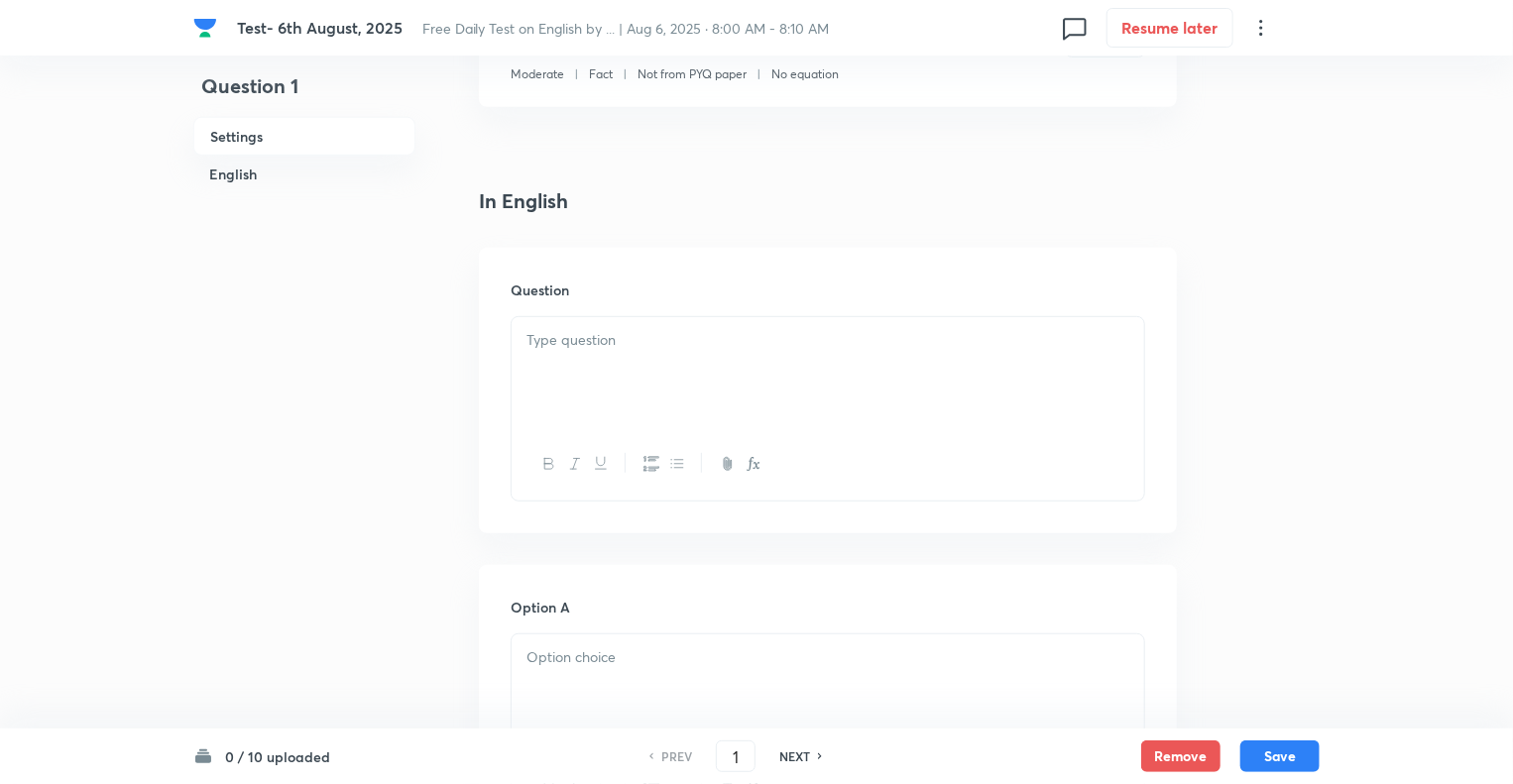 click at bounding box center (828, 373) 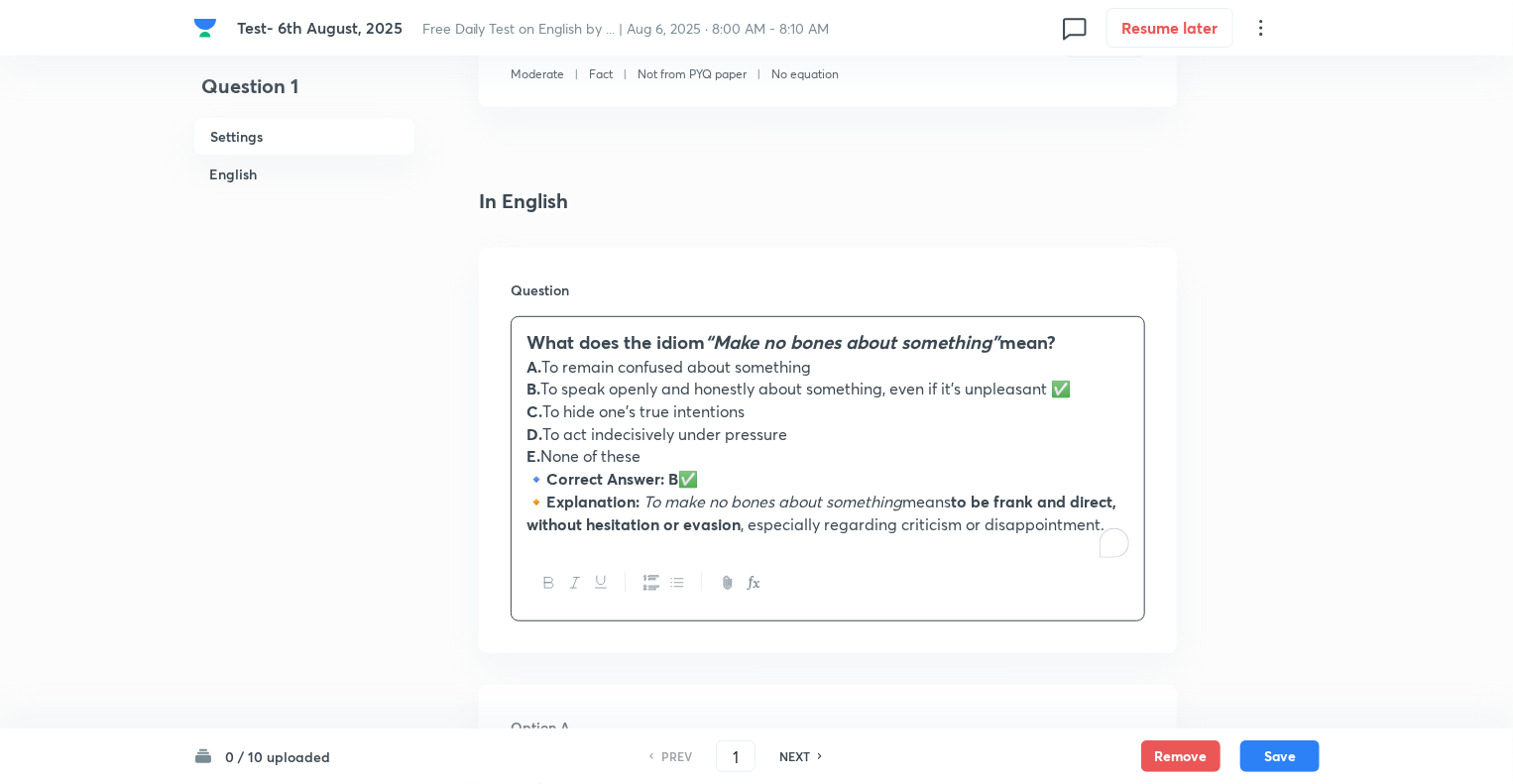 click on "🔹  Correct Answer:   B  ✅" at bounding box center (828, 479) 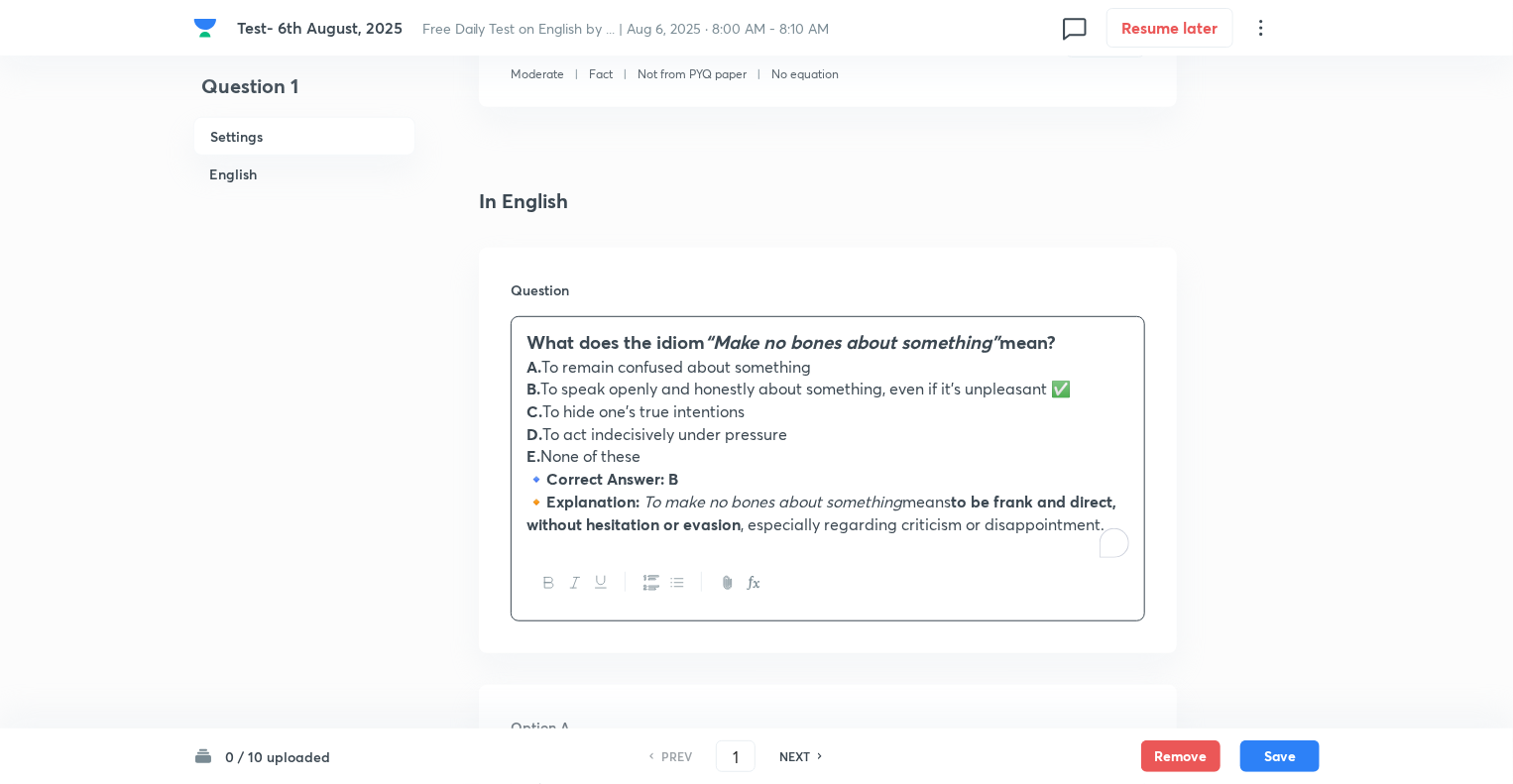 click on "B.  To speak openly and honestly about something, even if it’s unpleasant ✅" at bounding box center [828, 389] 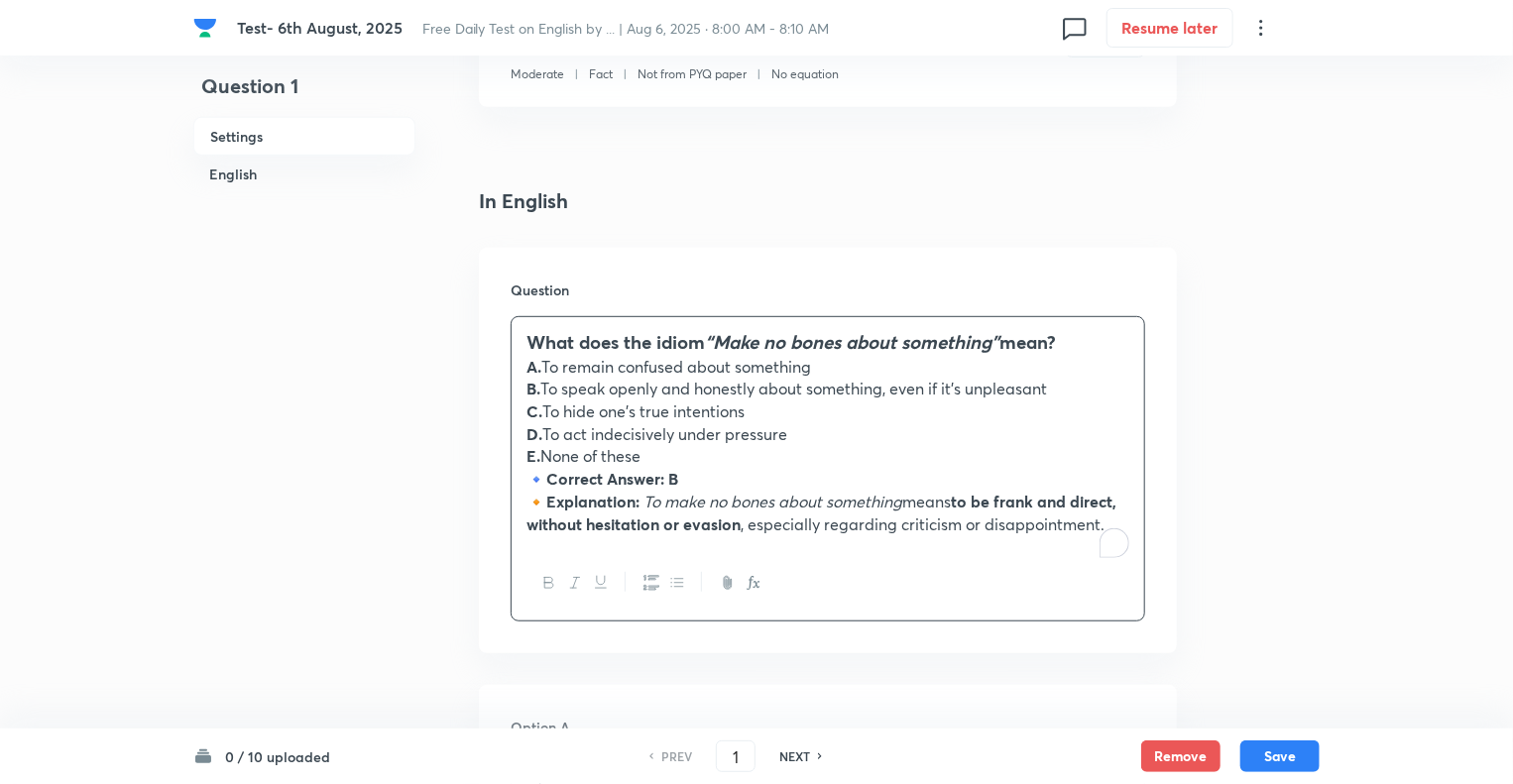 click on "E.  None of these" at bounding box center [828, 456] 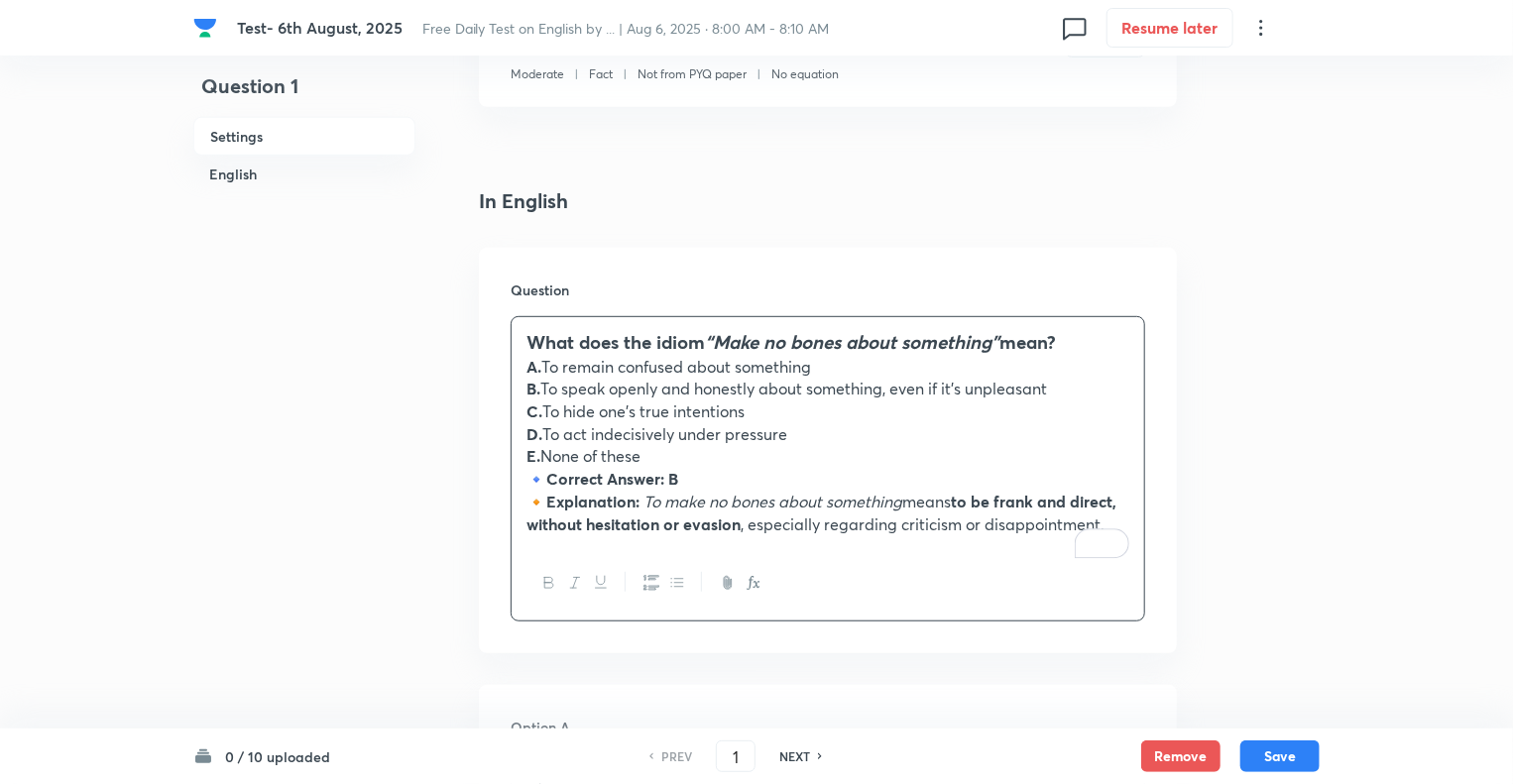 drag, startPoint x: 660, startPoint y: 454, endPoint x: 492, endPoint y: 359, distance: 193 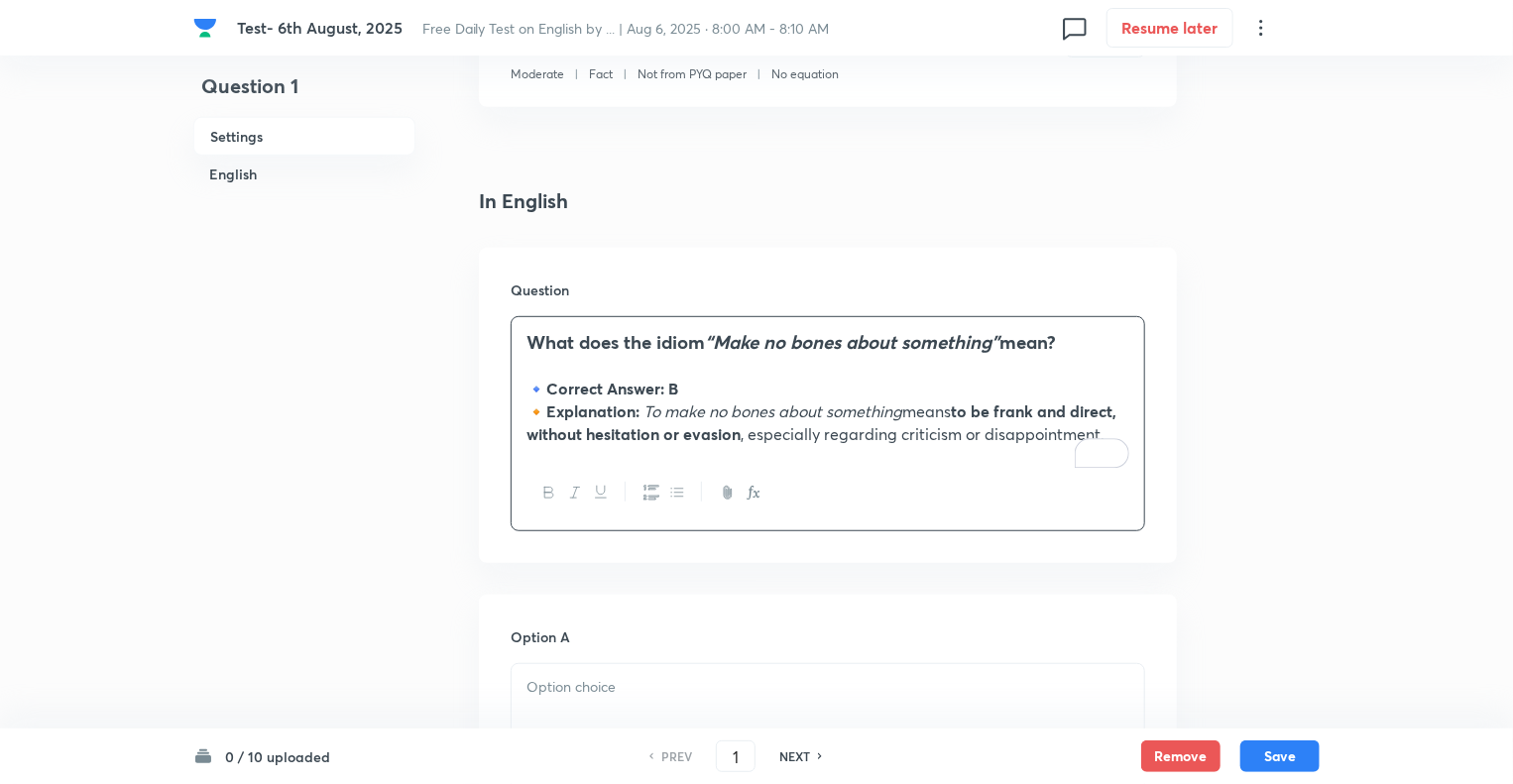 click on "Question 1 Settings English" at bounding box center (304, 1111) 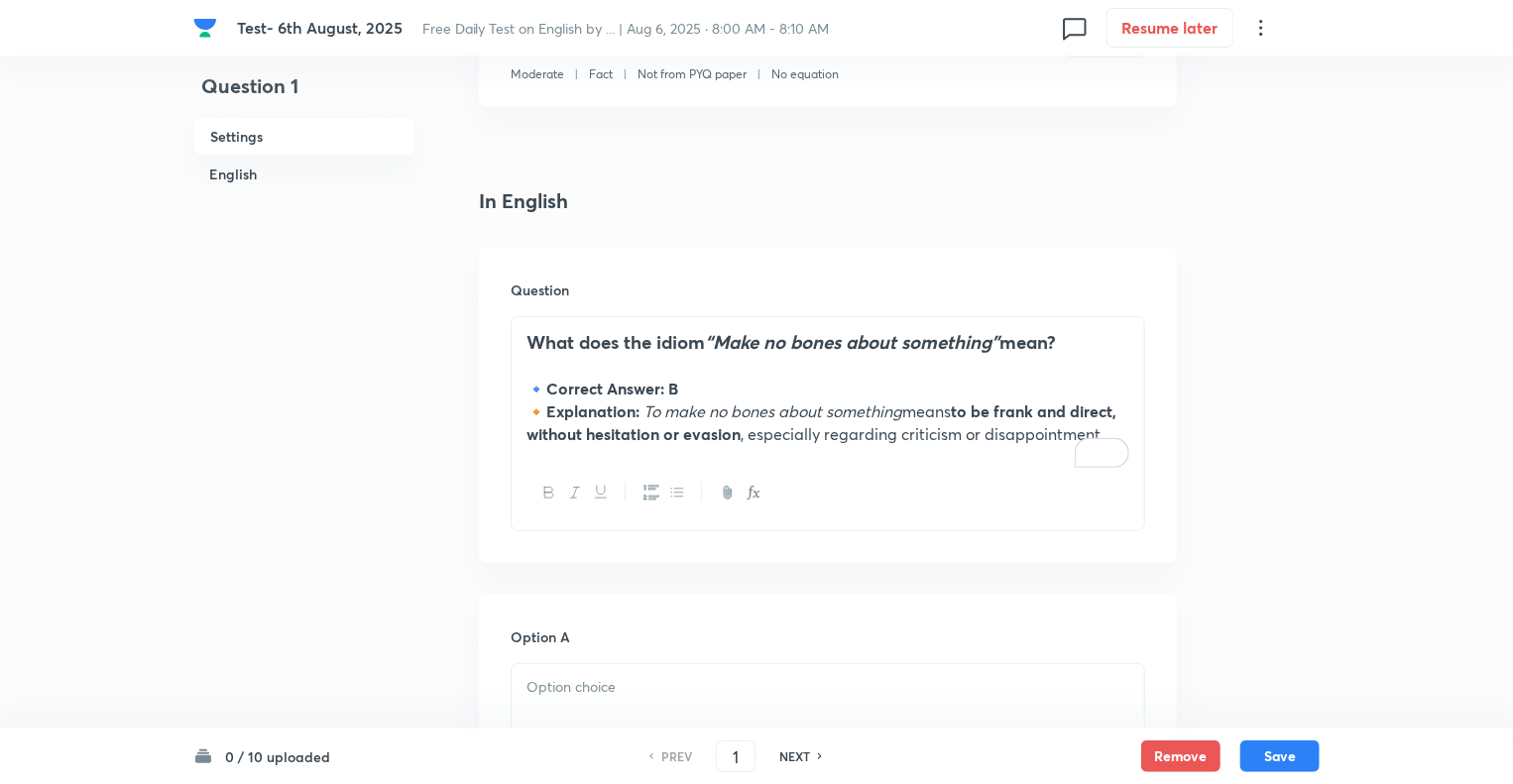 click on "🔹  Correct Answer:   B" at bounding box center [828, 389] 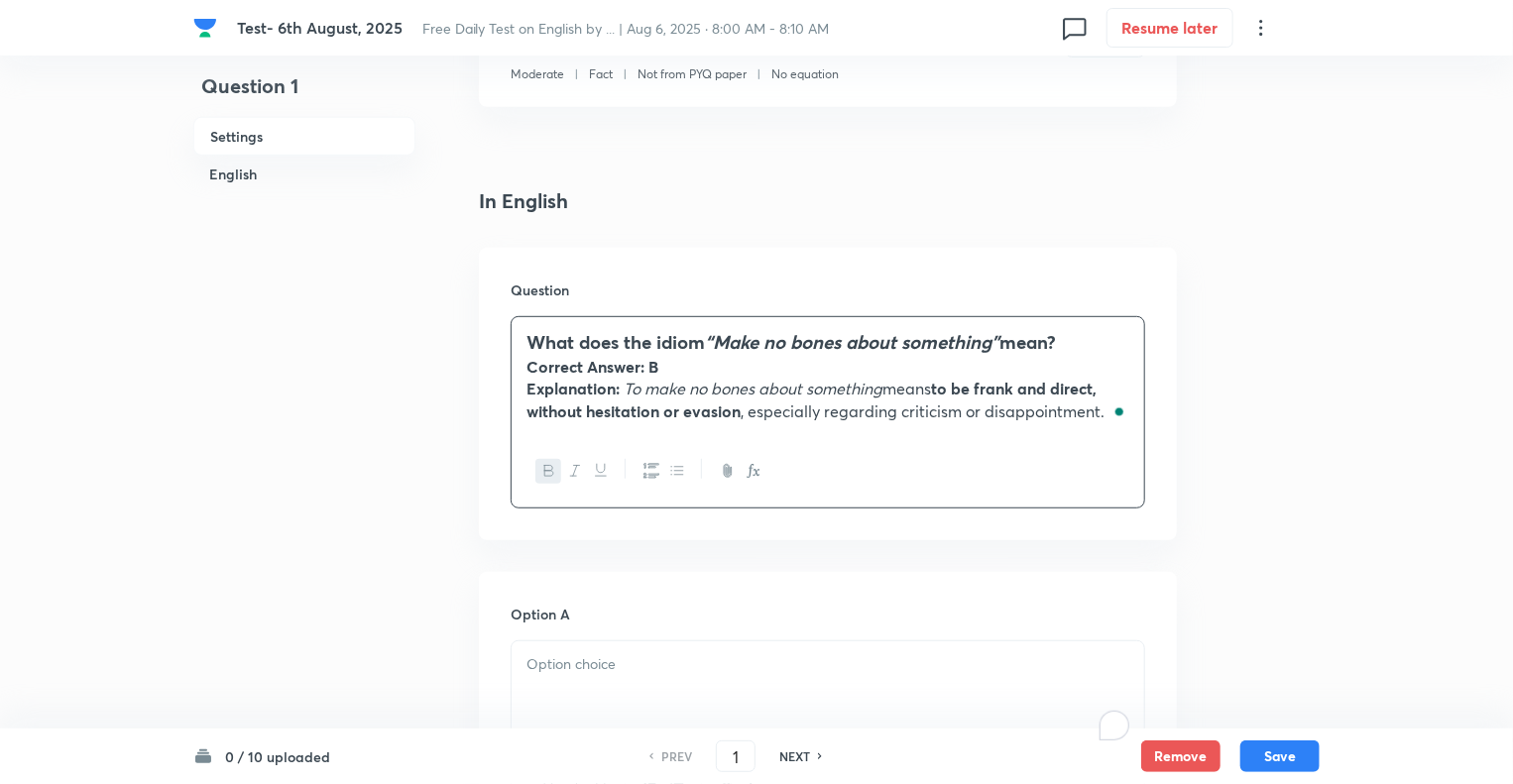 click at bounding box center [828, 664] 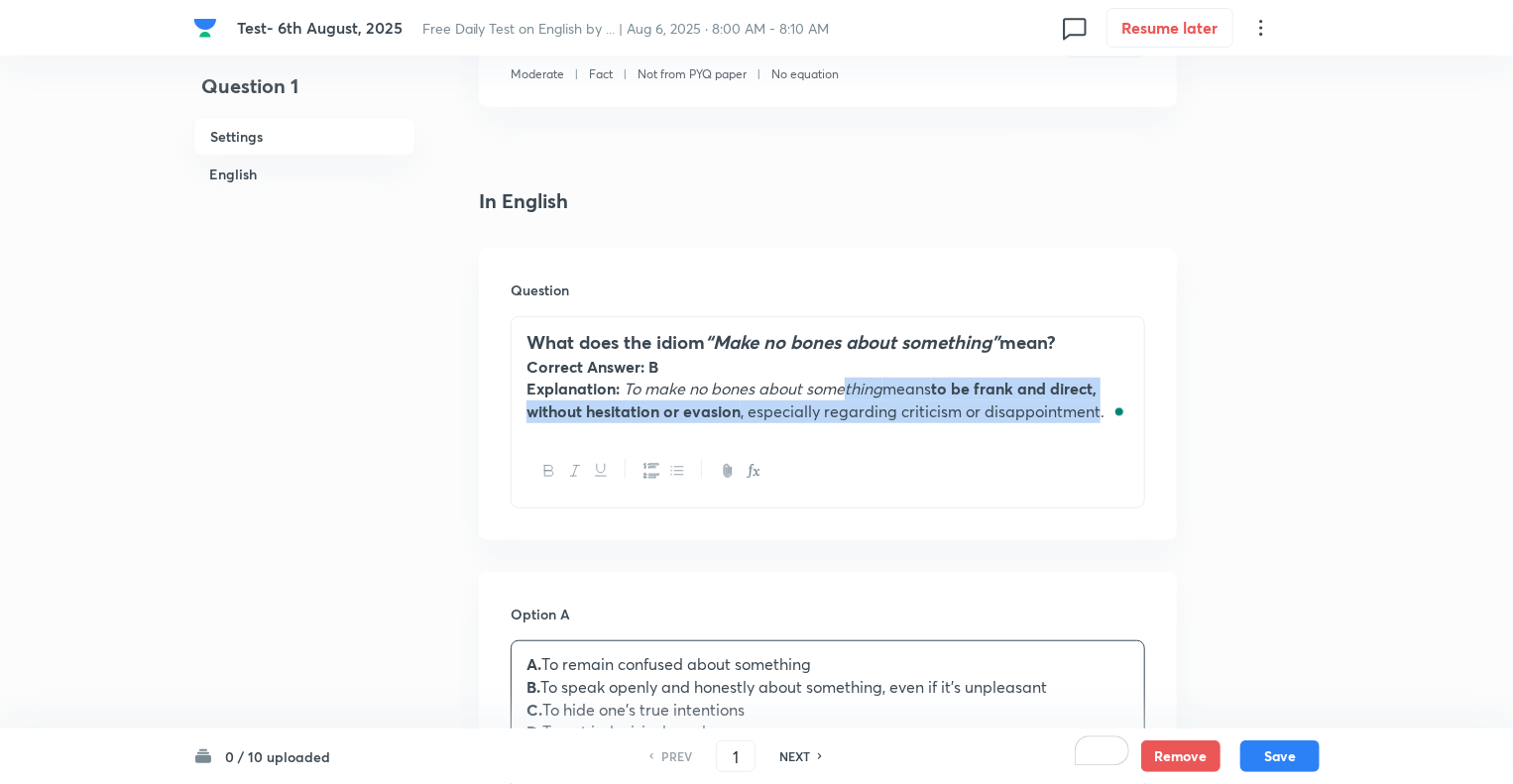 drag, startPoint x: 1099, startPoint y: 412, endPoint x: 845, endPoint y: 392, distance: 254.7862 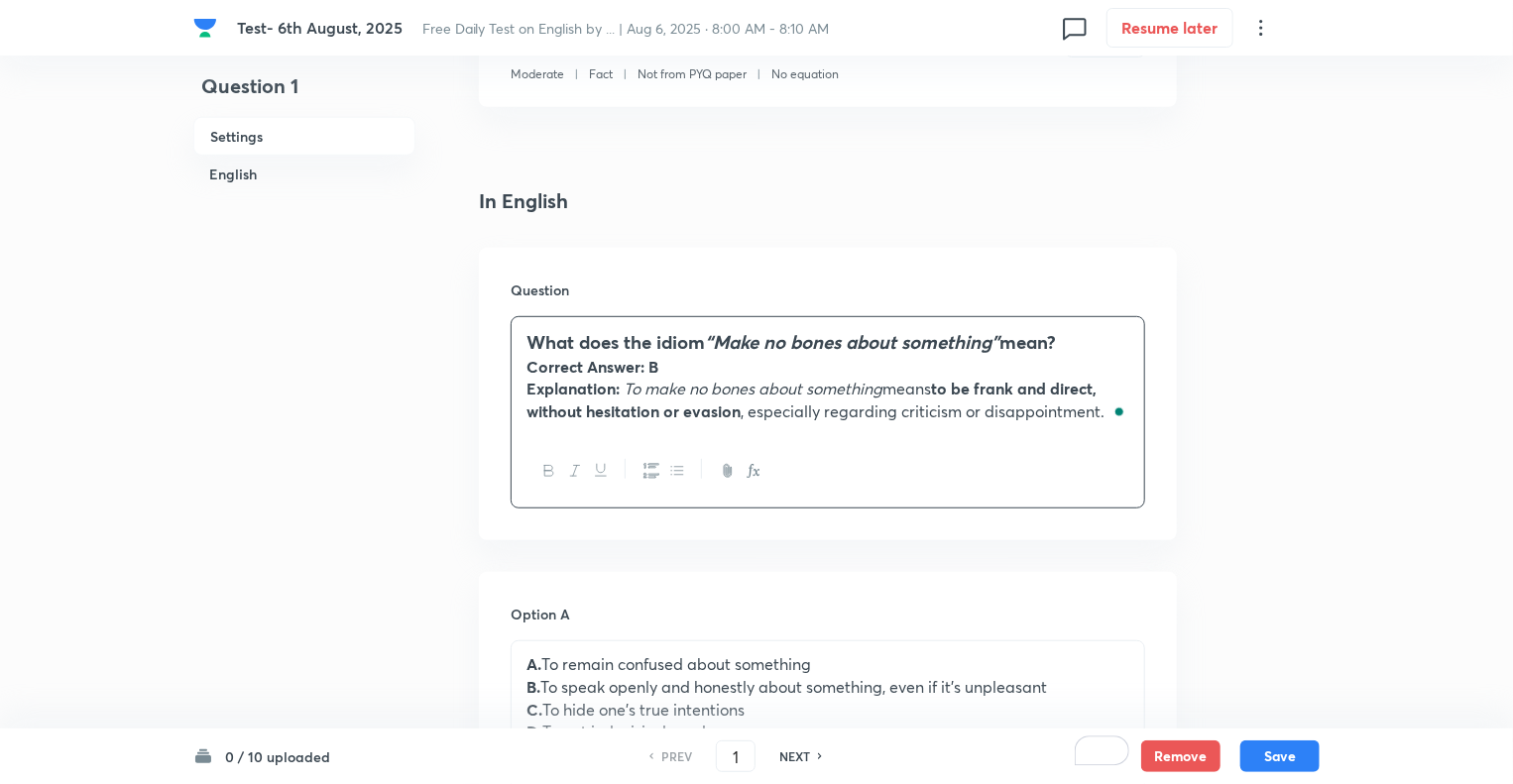 click on "Explanation:   To make no bones about something  means  to be frank and direct, without hesitation or evasion , especially regarding criticism or disappointment." at bounding box center (828, 399) 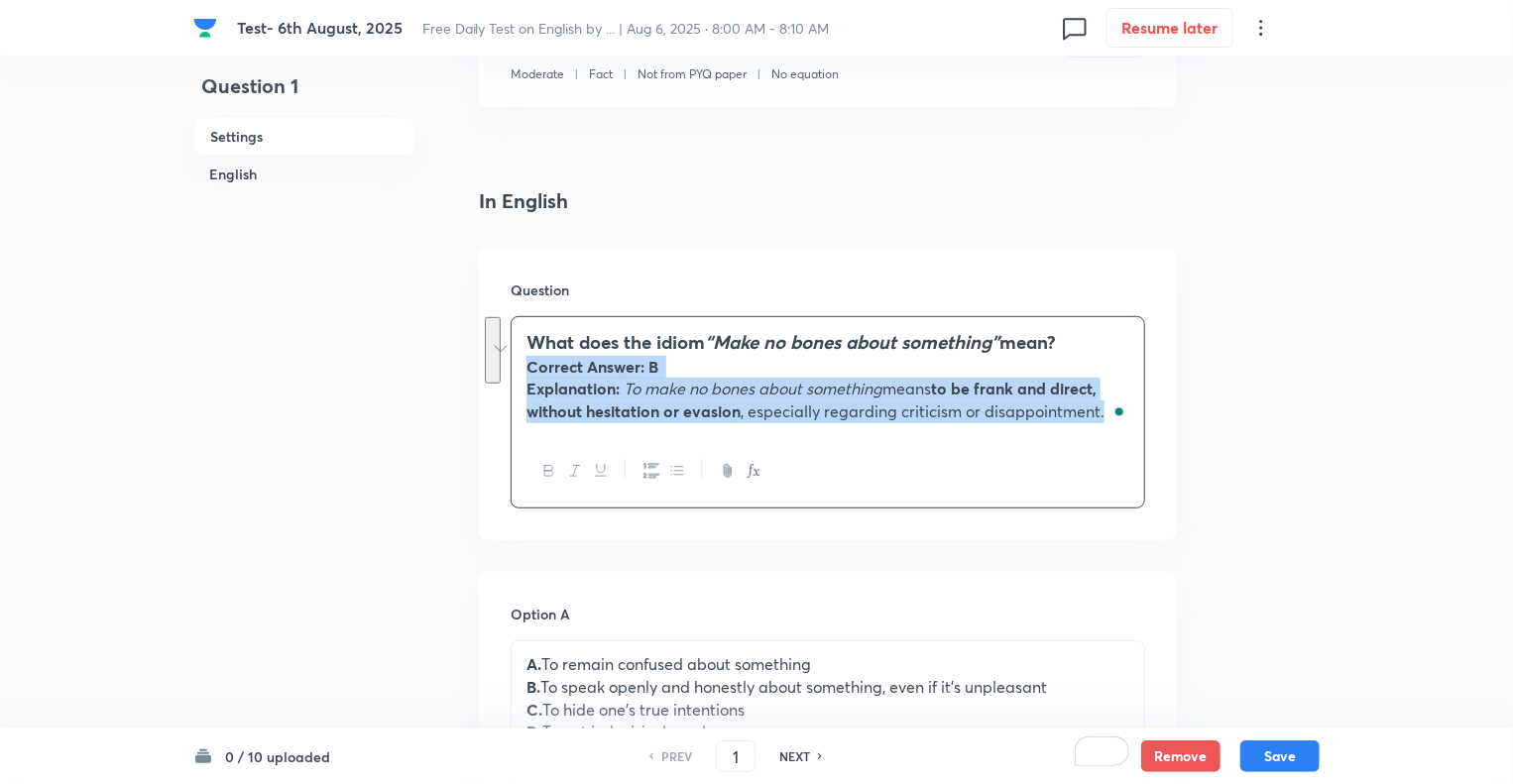 drag, startPoint x: 1106, startPoint y: 417, endPoint x: 499, endPoint y: 357, distance: 609.9582 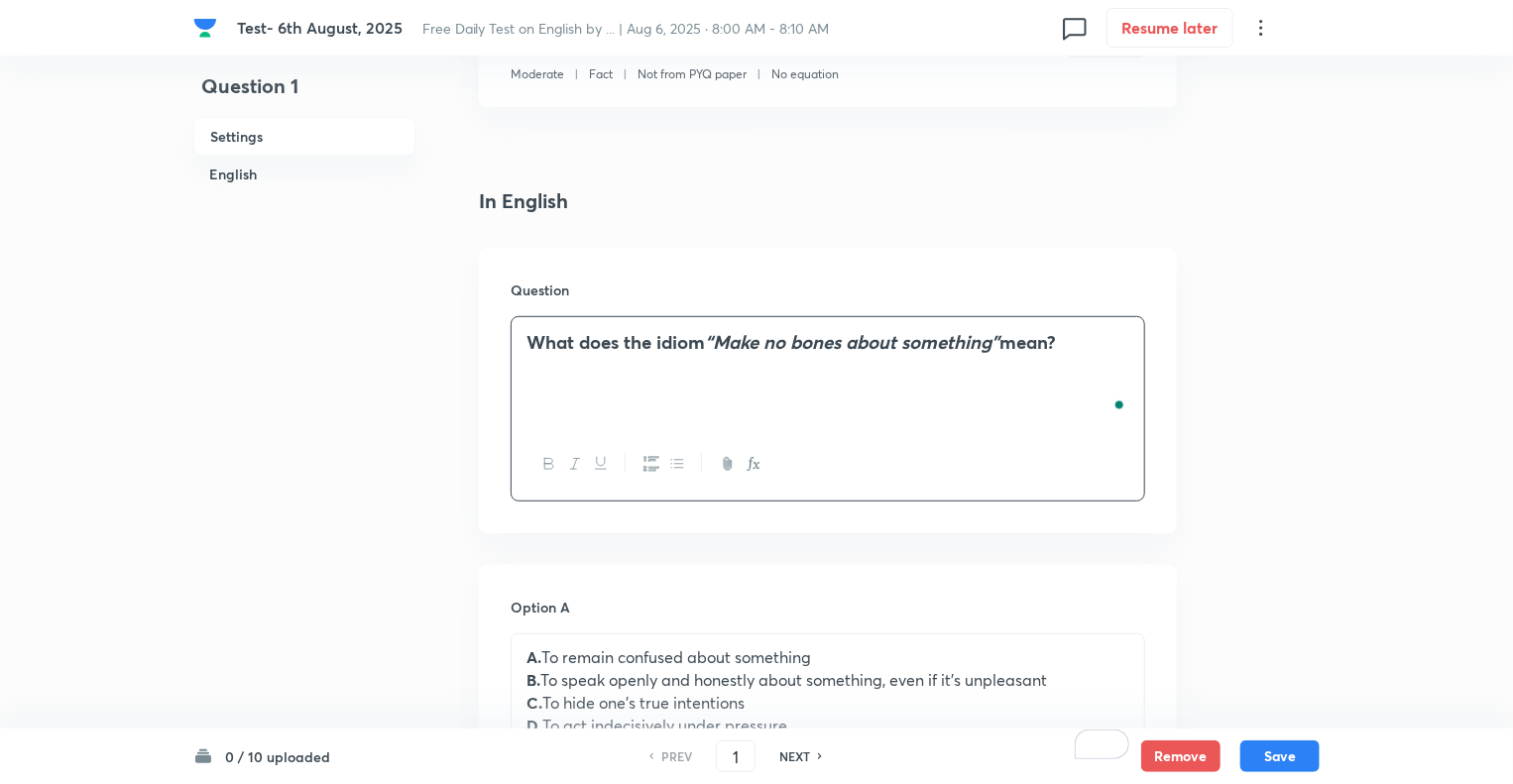 click on "Question 1 Settings English" at bounding box center (304, 1109) 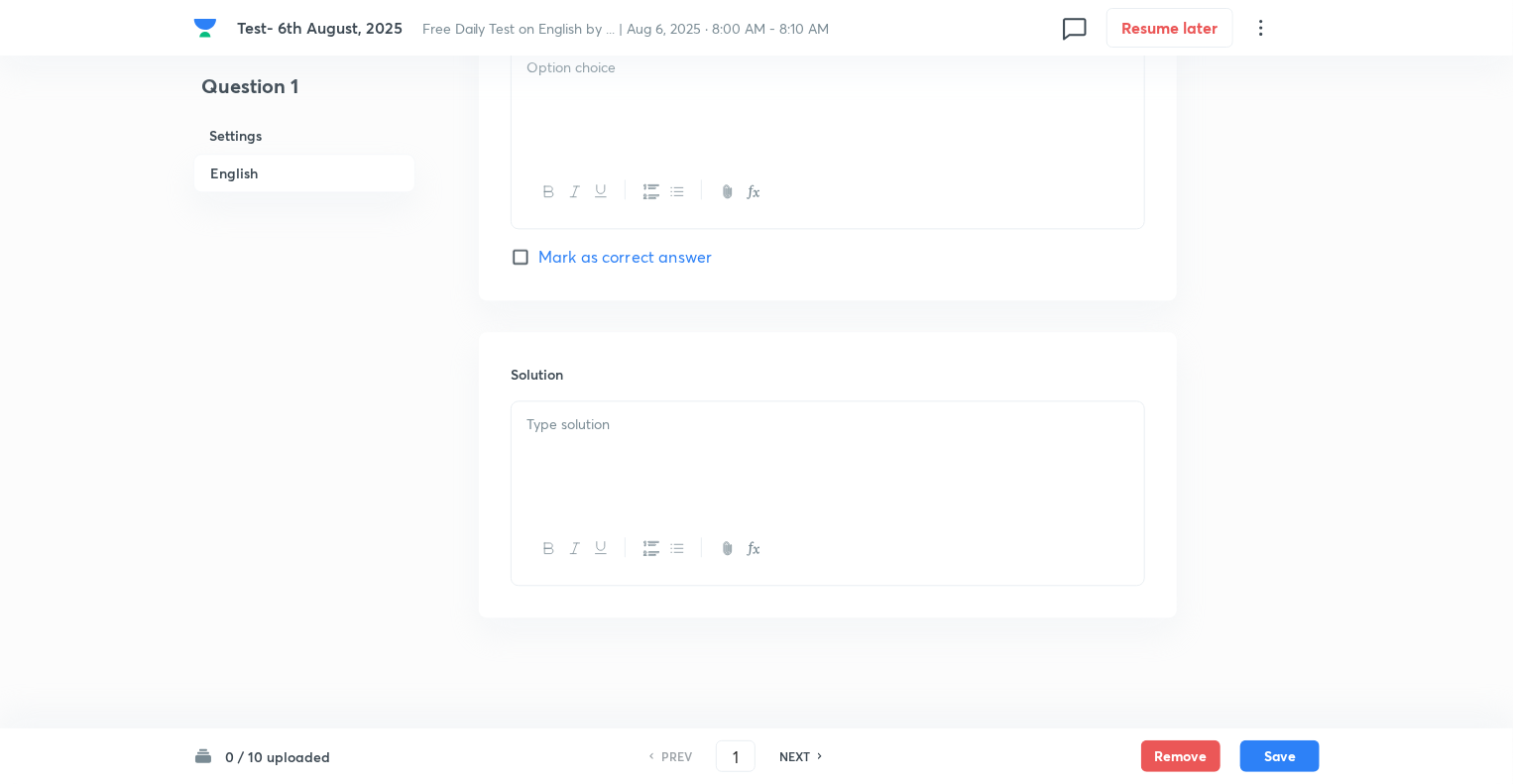 scroll, scrollTop: 2223, scrollLeft: 0, axis: vertical 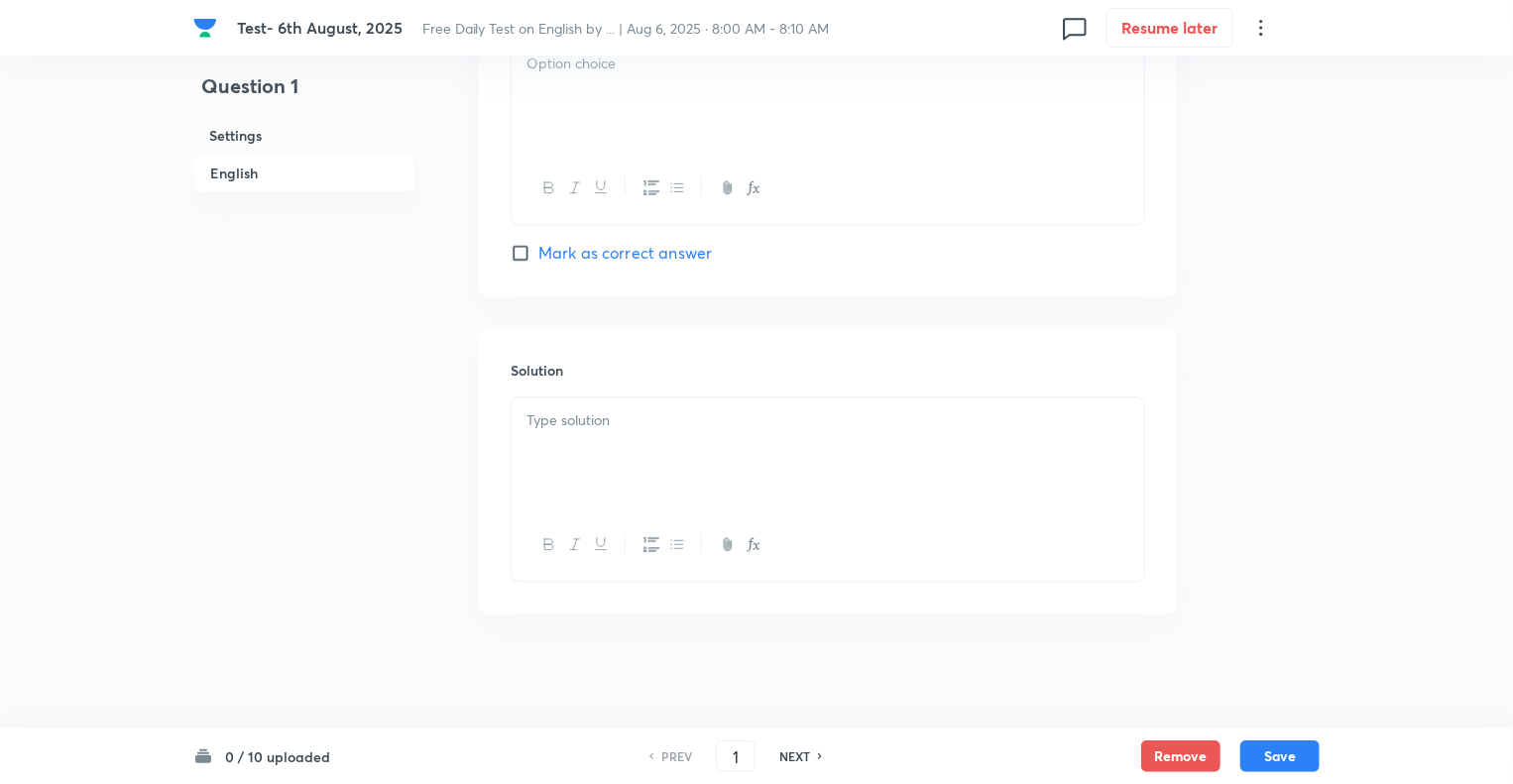 click at bounding box center (828, 420) 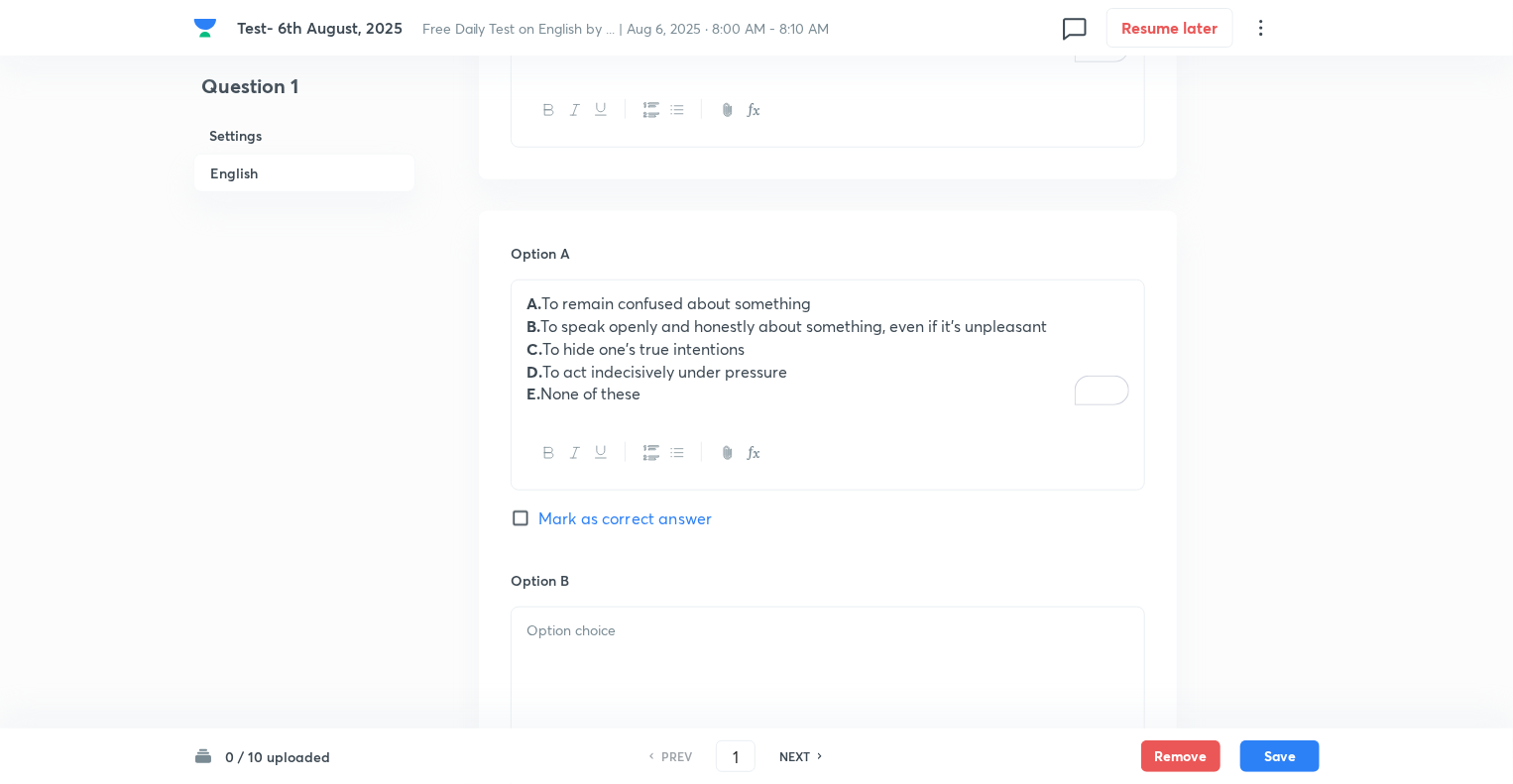 scroll, scrollTop: 754, scrollLeft: 0, axis: vertical 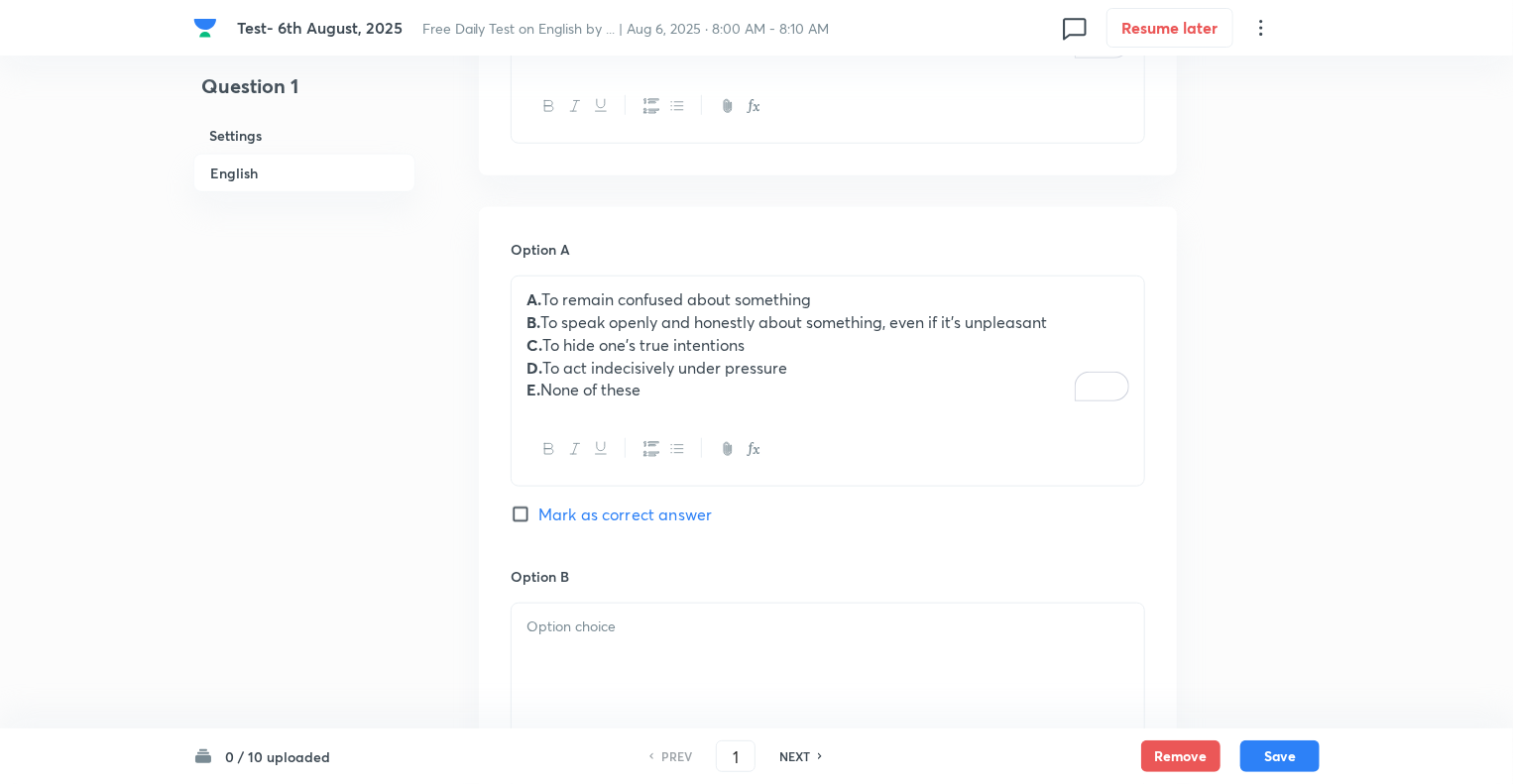 click on "E.  None of these" at bounding box center (828, 390) 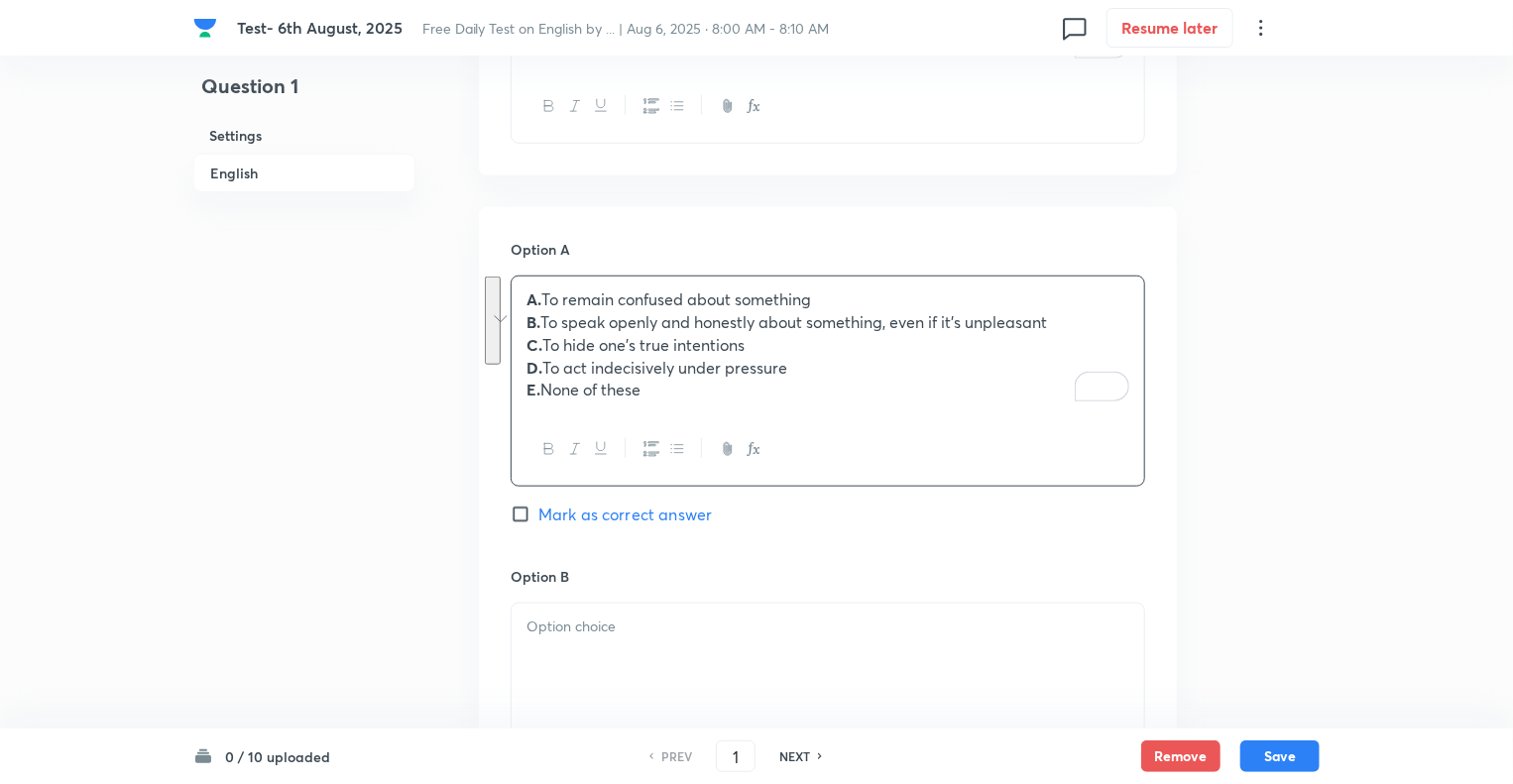 drag, startPoint x: 656, startPoint y: 394, endPoint x: 512, endPoint y: 320, distance: 161.9012 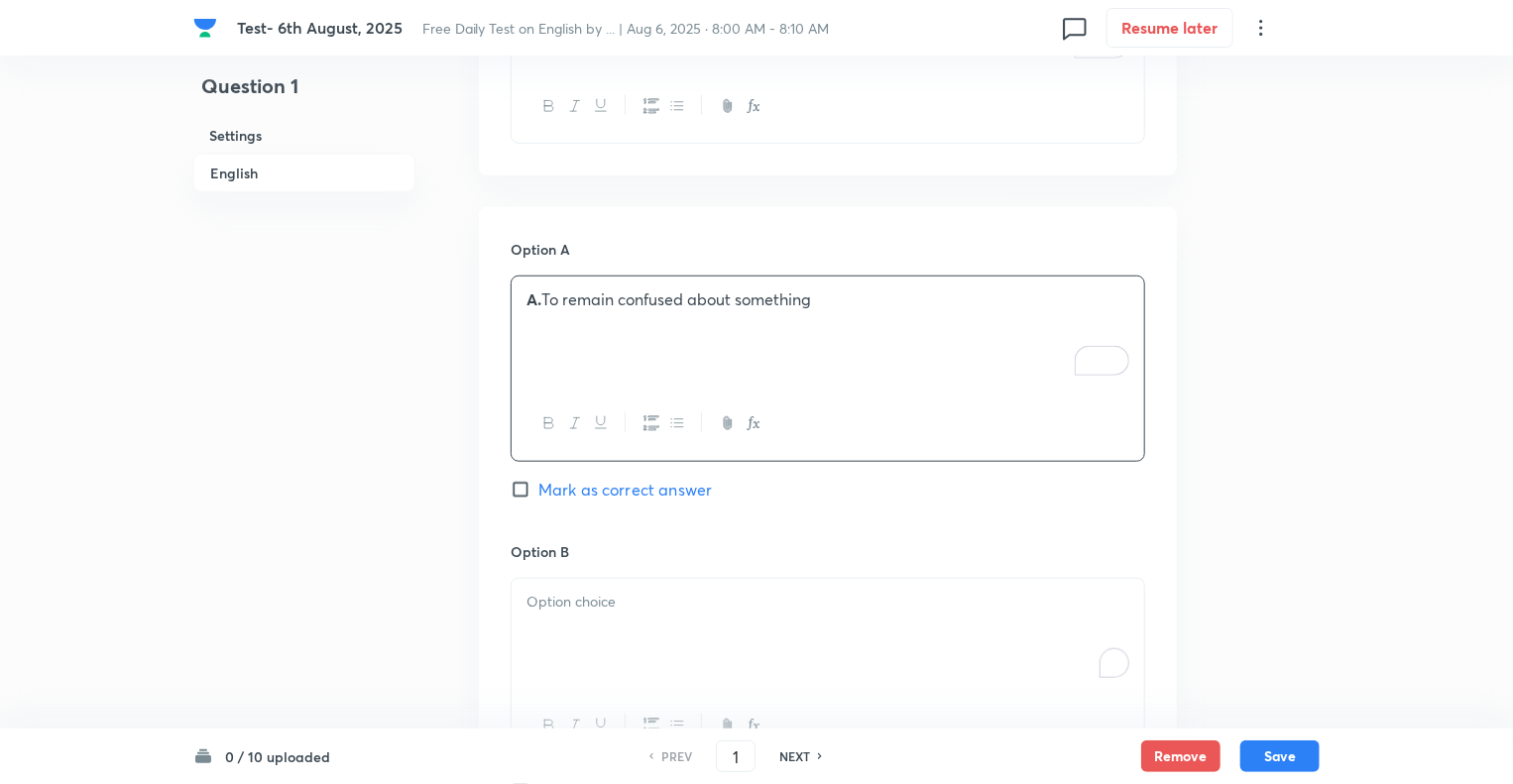 click at bounding box center [828, 634] 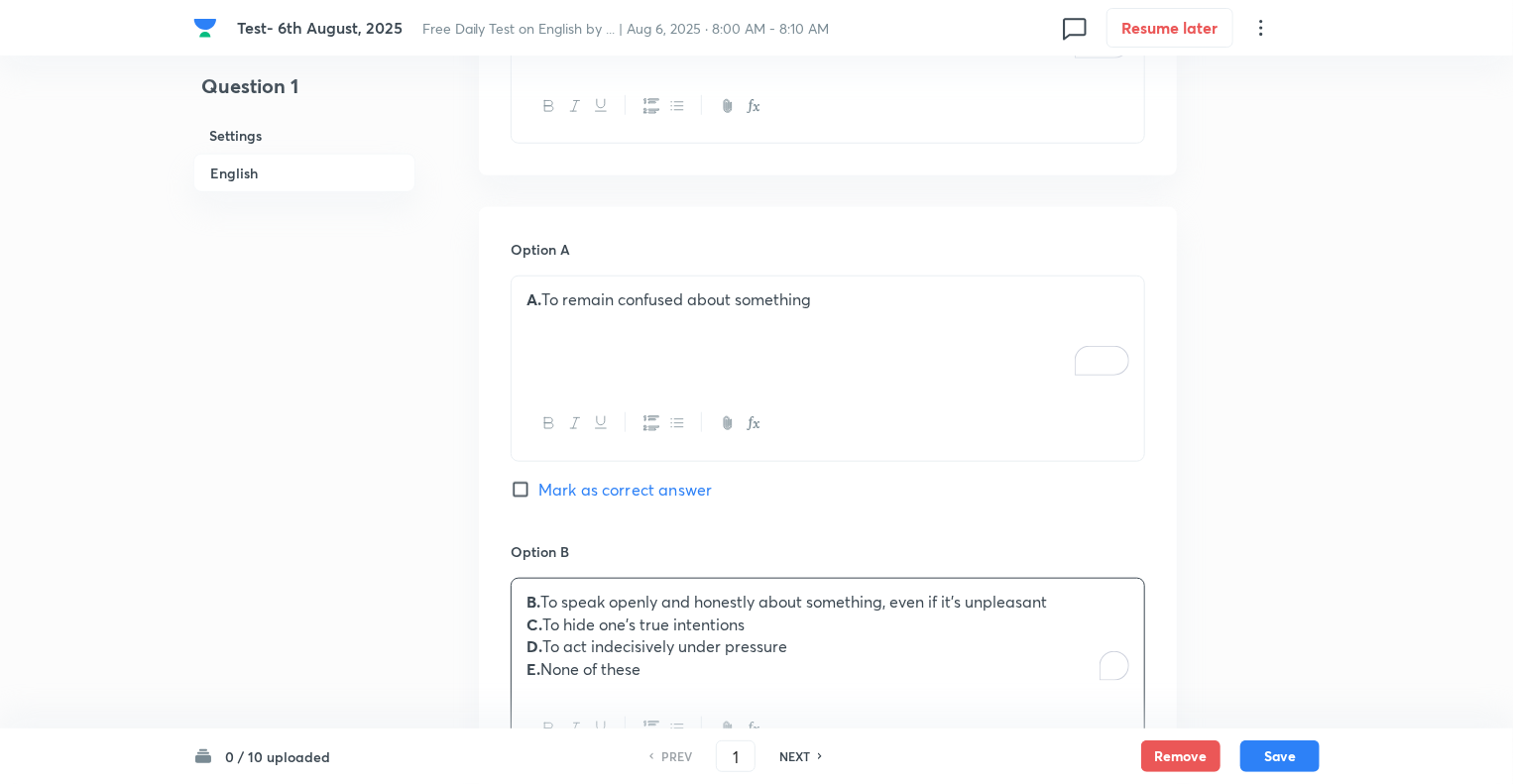 drag, startPoint x: 652, startPoint y: 669, endPoint x: 520, endPoint y: 626, distance: 138.82723 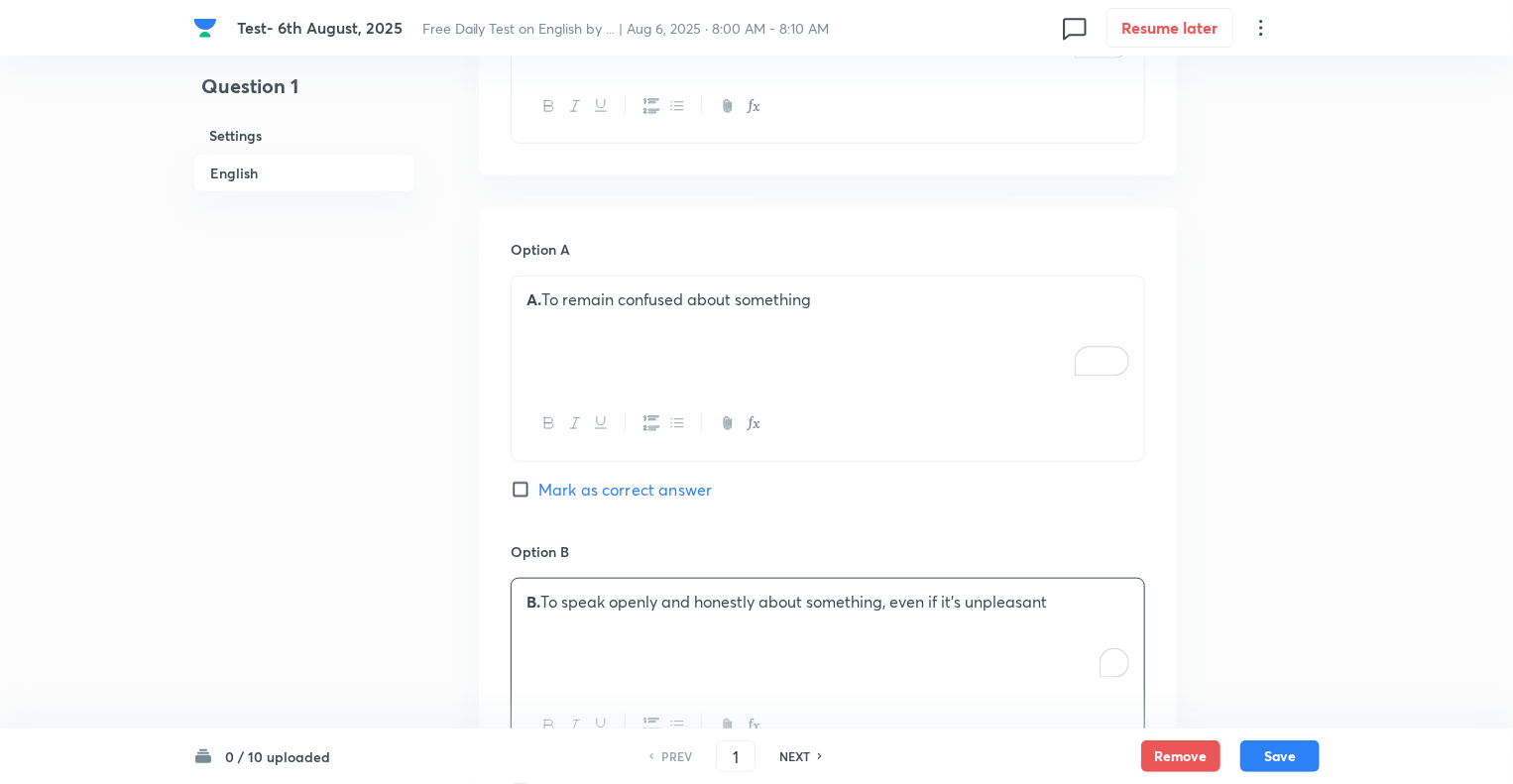 click on "Question 1 Settings English Settings Type Single choice correct 5 options + 1 mark - 0.25 marks Edit Concept English Language Vocabulary Idioms Idioms Edit Additional details Moderate Fact Not from PYQ paper No equation Edit In English Question What does the idiom  “Make no bones about something”  mean? Option A A.  To remain confused about something Mark as correct answer Option B B.  To speak openly and honestly about something, even if it’s unpleasant  Mark as correct answer Option C Mark as correct answer Option D Mark as correct answer Option E Mark as correct answer Solution Correct Answer:   B   Explanation:   To make no bones about something  means  to be frank and direct, without hesitation or evasion , especially regarding criticism or disappointment." at bounding box center (756, 738) 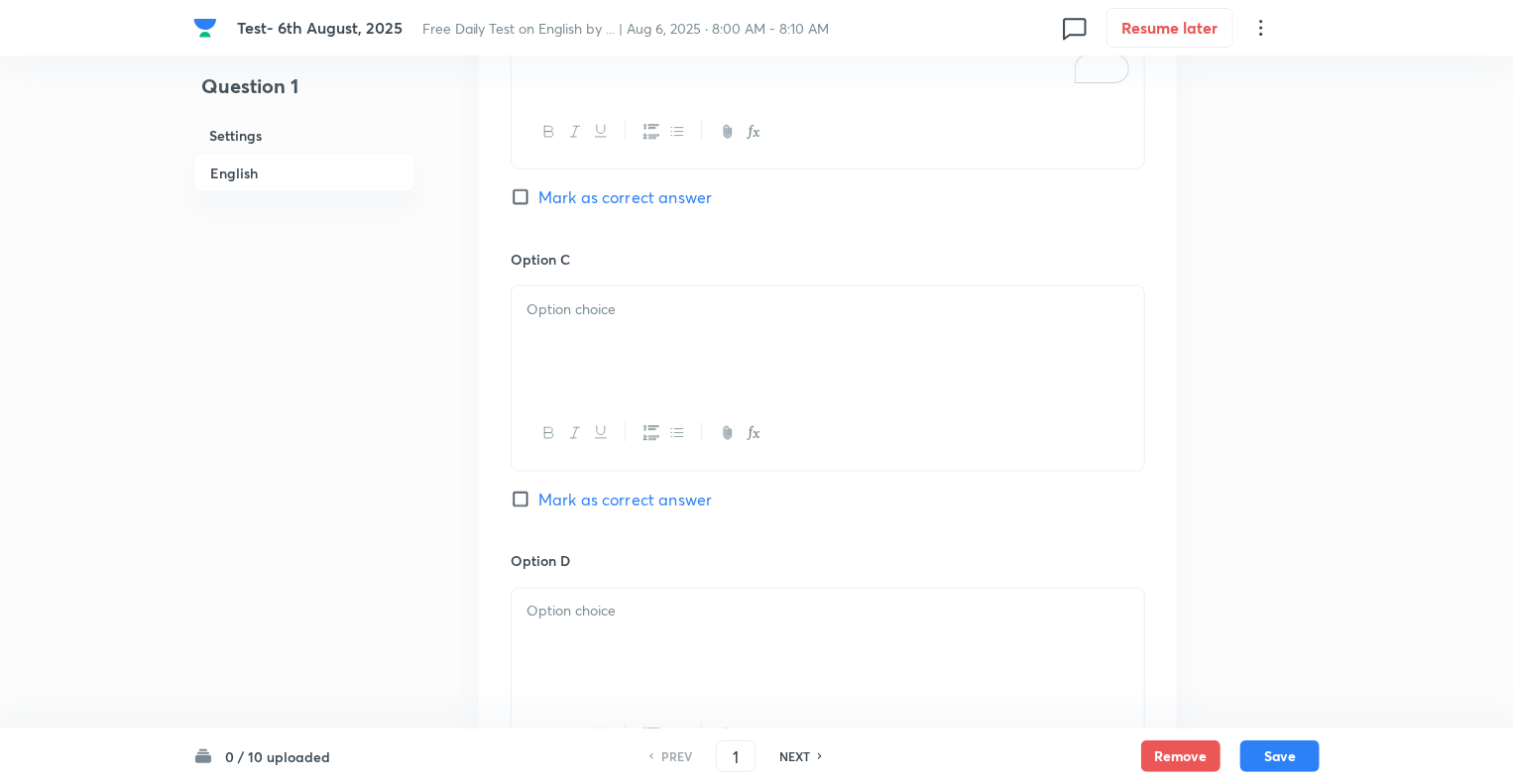 scroll, scrollTop: 1349, scrollLeft: 0, axis: vertical 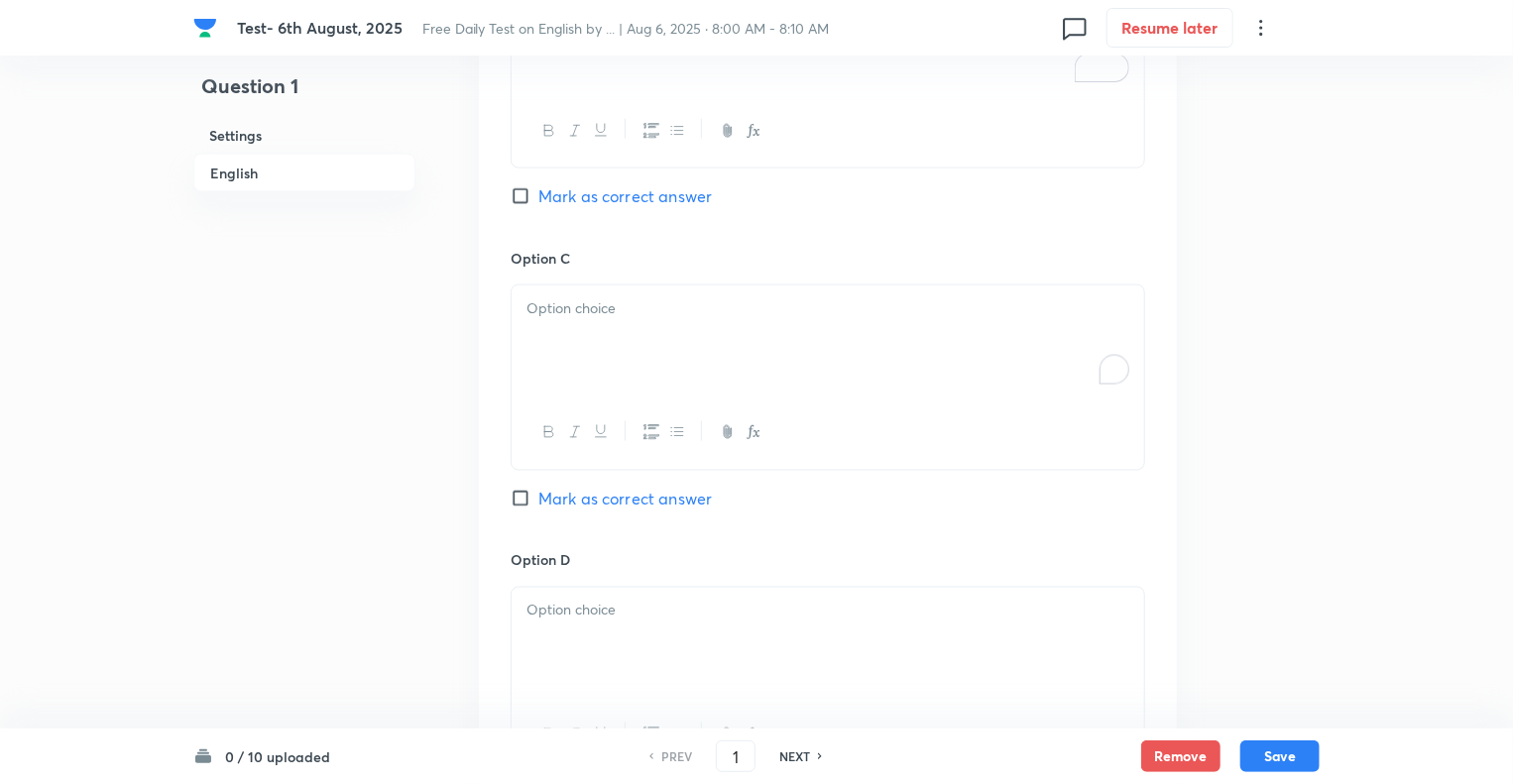 click at bounding box center (828, 341) 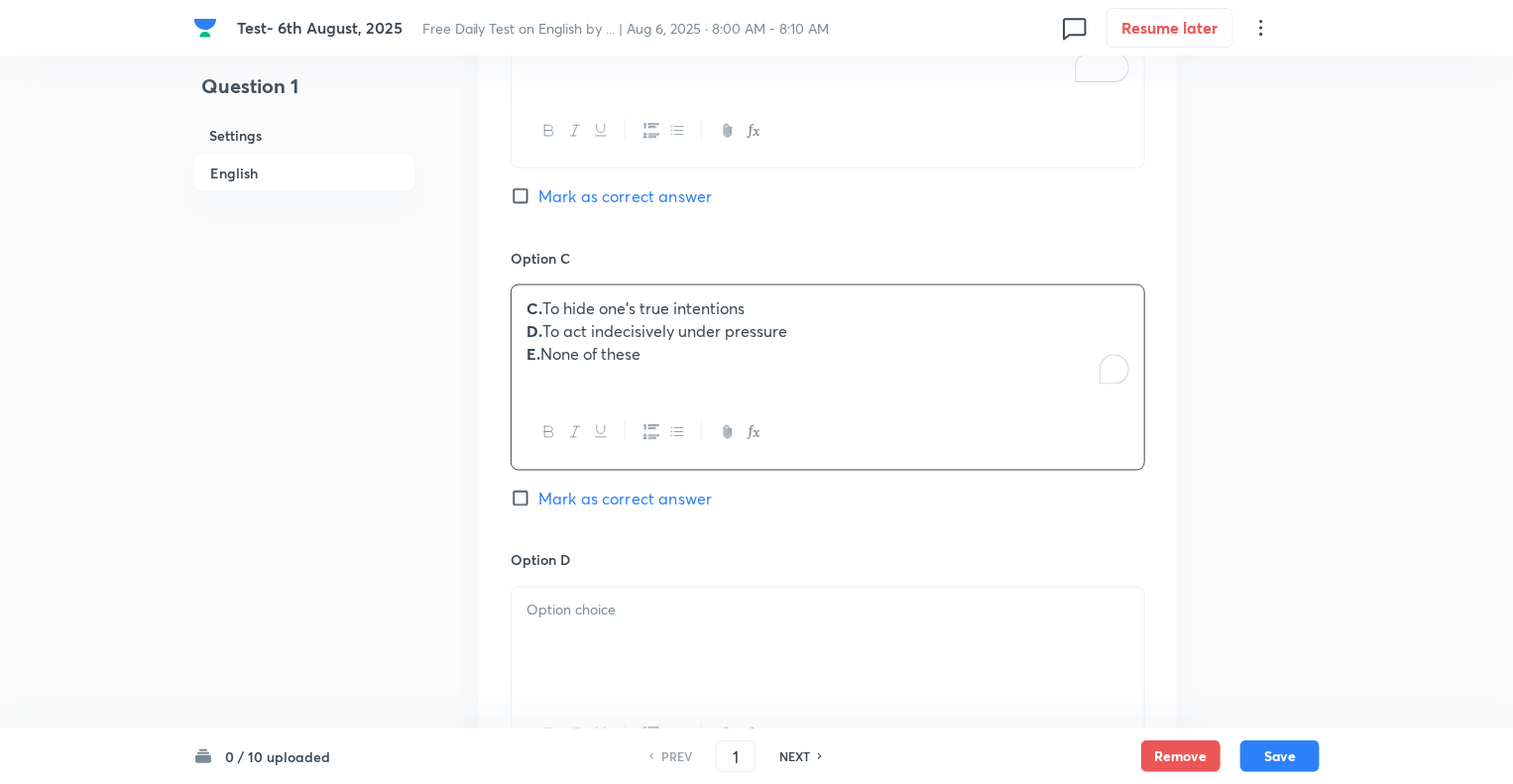click on "Mark as correct answer" at bounding box center (524, 196) 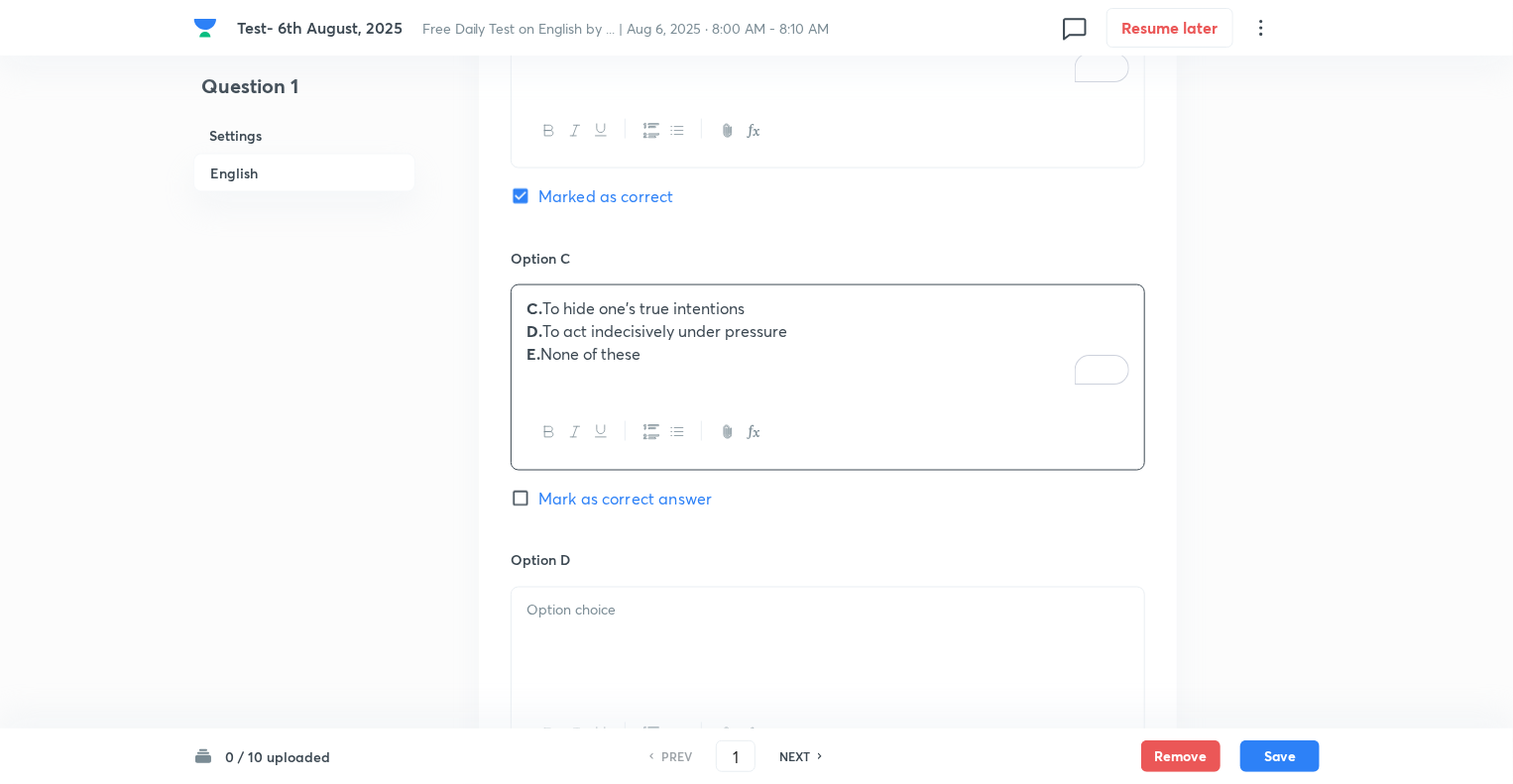 drag, startPoint x: 662, startPoint y: 363, endPoint x: 501, endPoint y: 330, distance: 164.34719 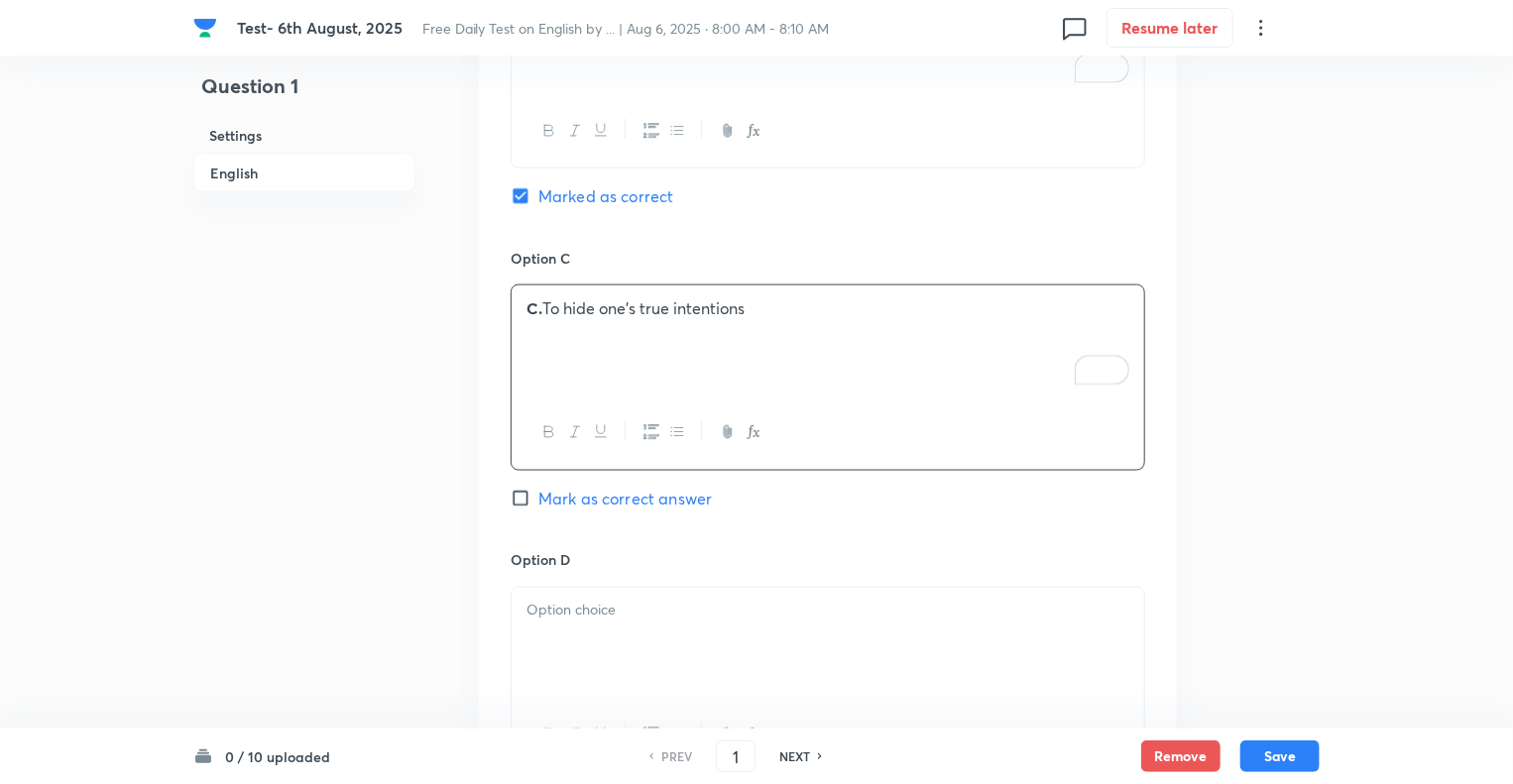 click at bounding box center [828, 611] 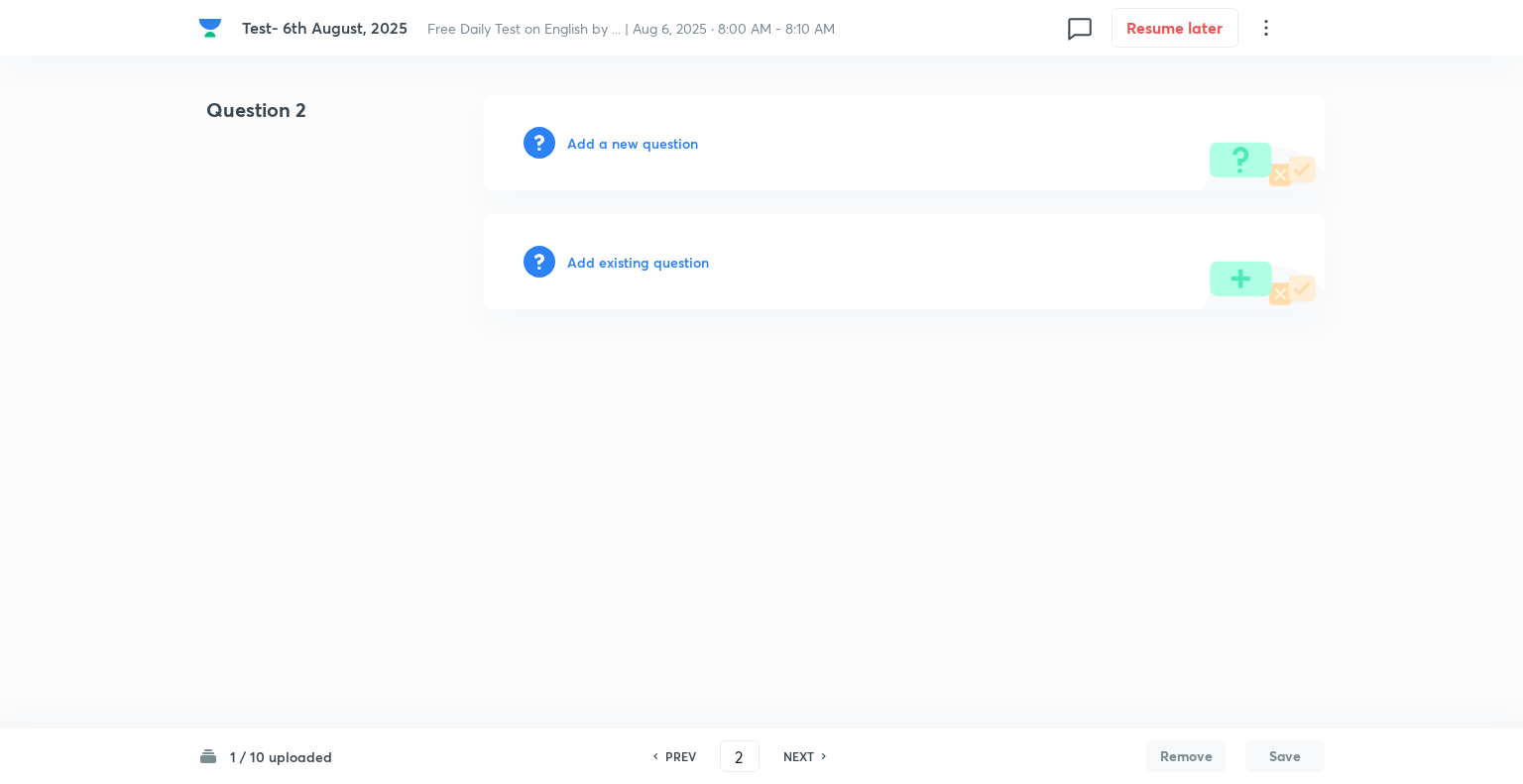 scroll, scrollTop: 0, scrollLeft: 0, axis: both 